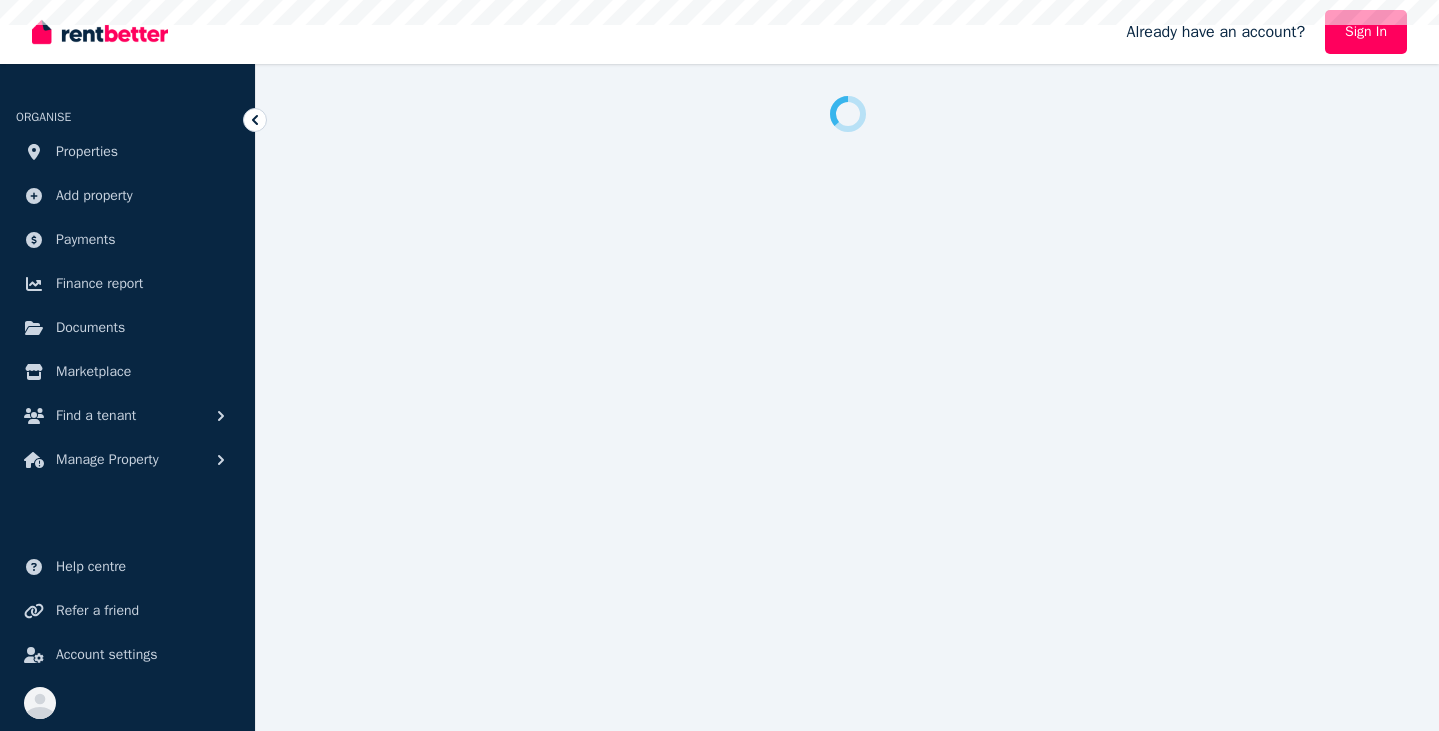 scroll, scrollTop: 0, scrollLeft: 0, axis: both 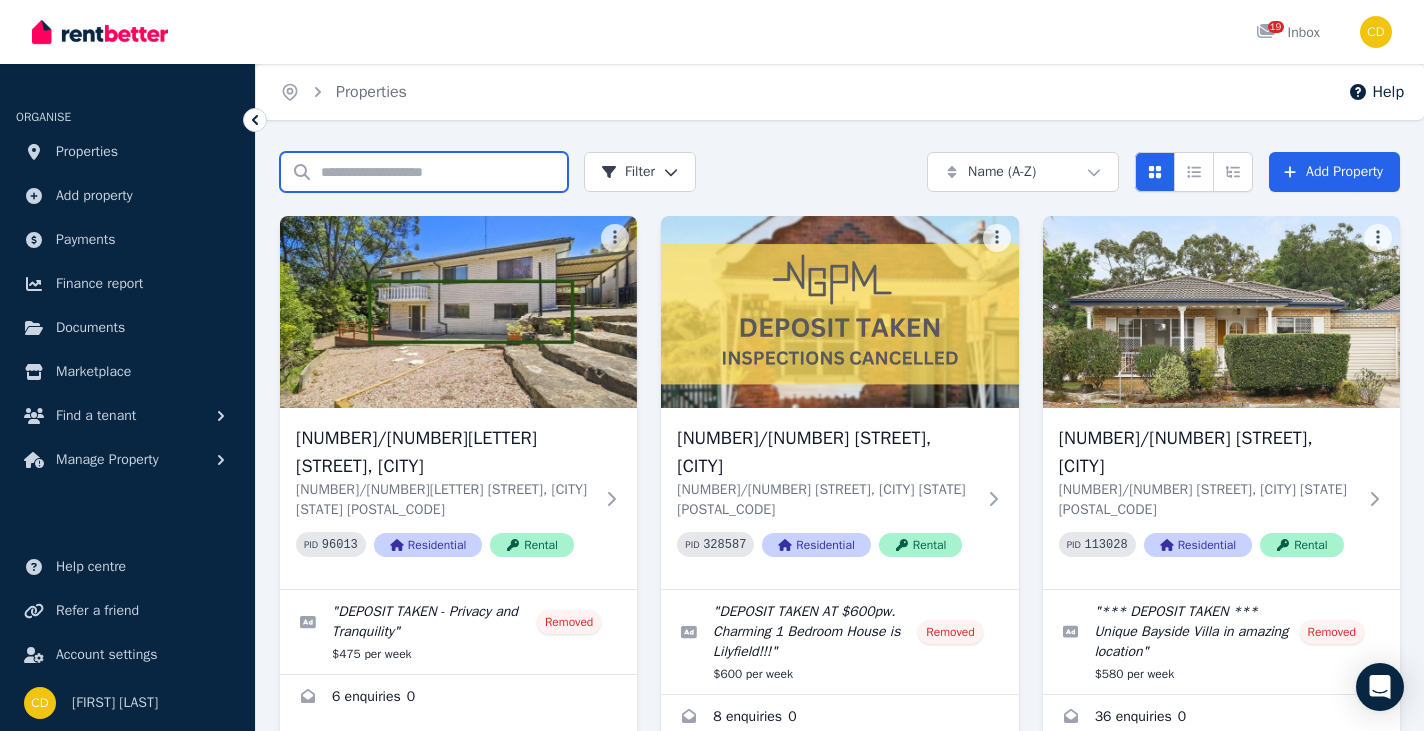 click on "Search properties" at bounding box center (424, 172) 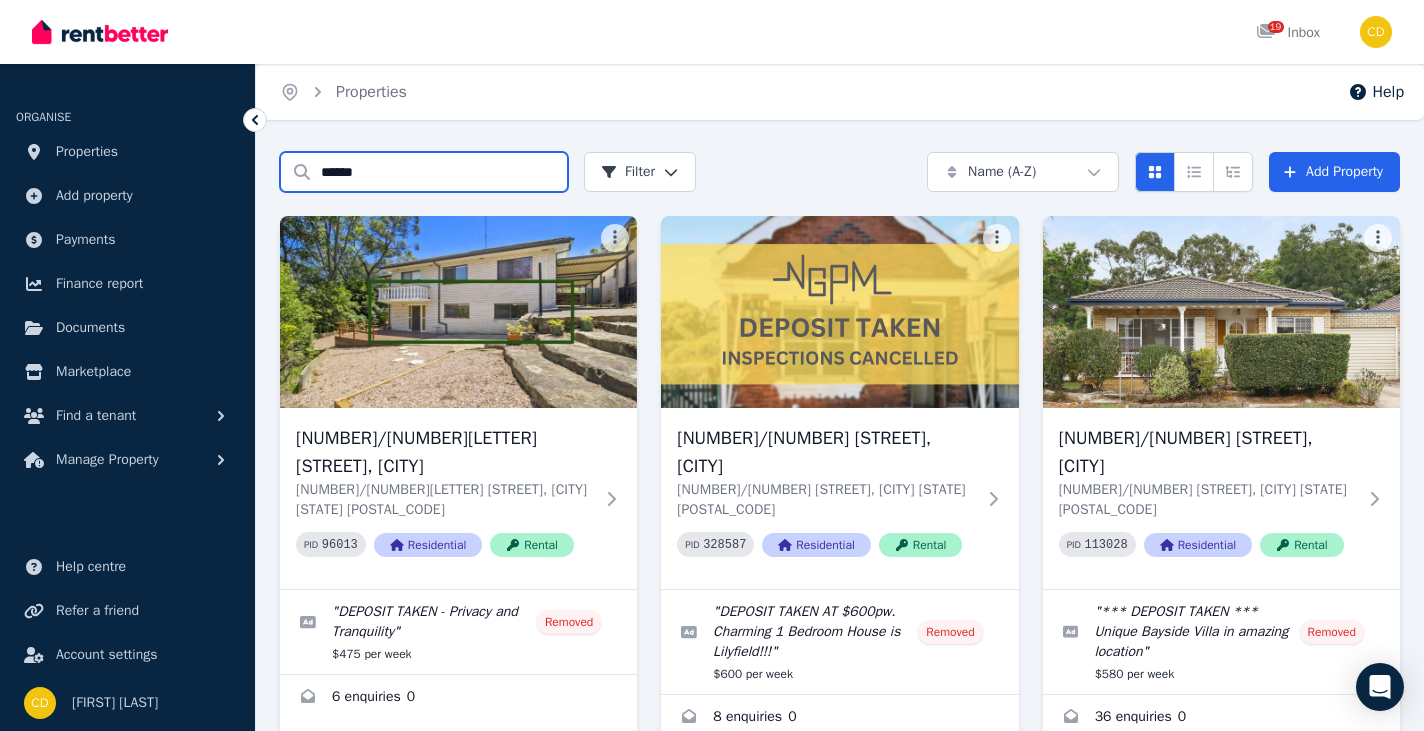 type on "******" 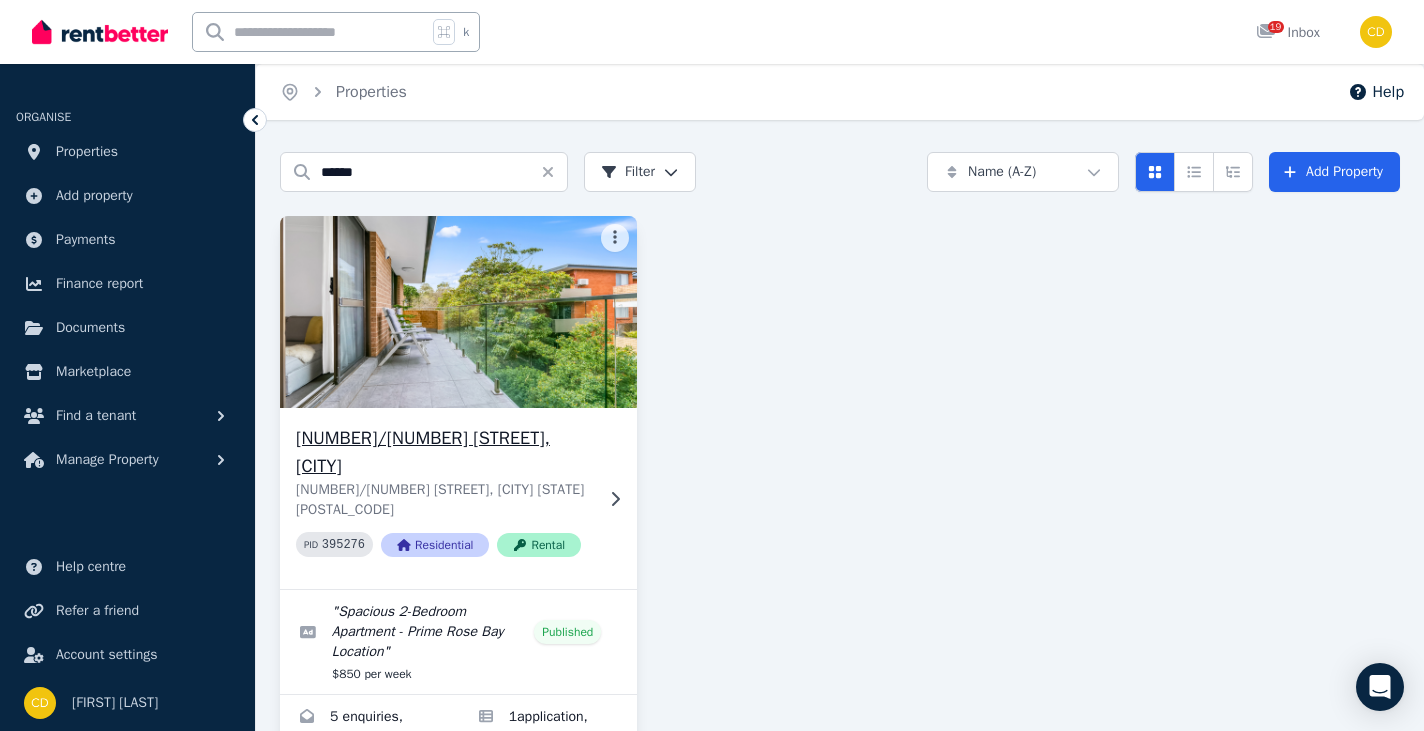 click at bounding box center (458, 312) 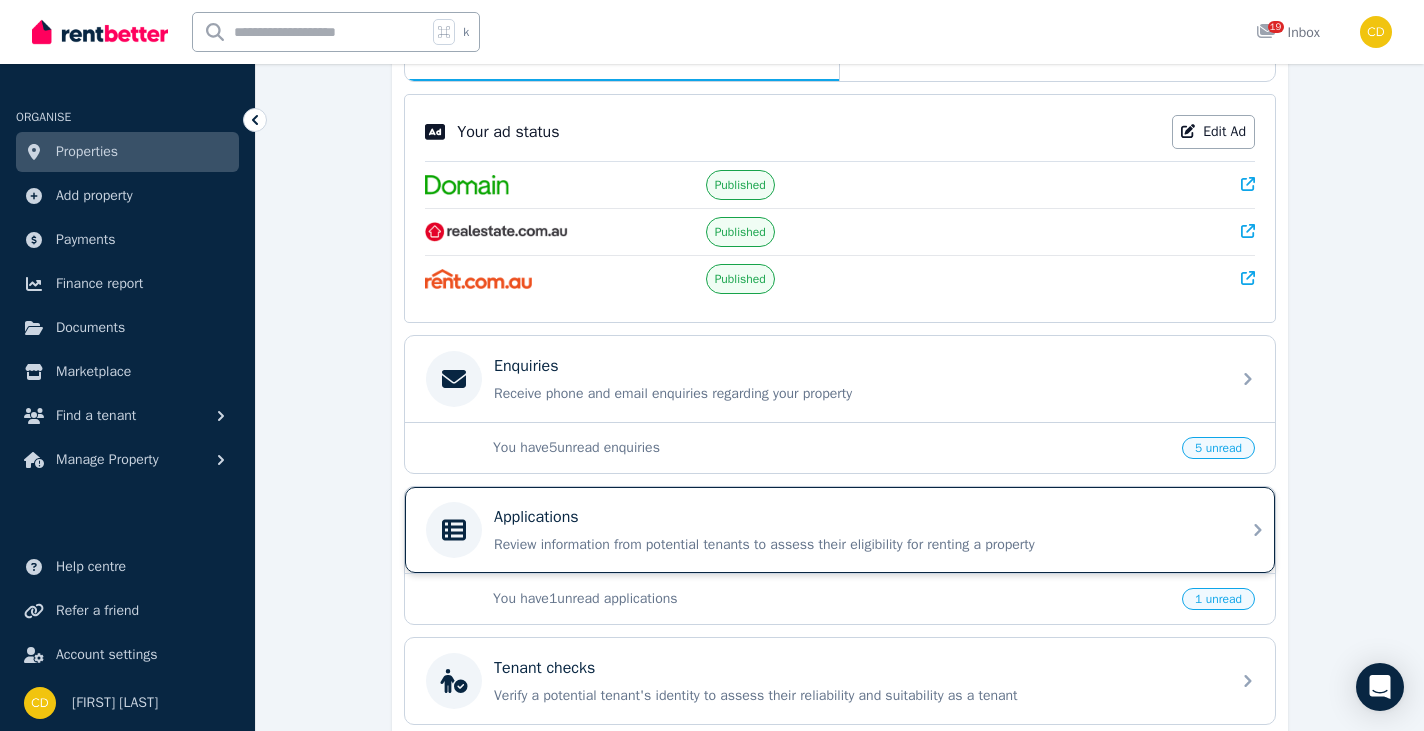 scroll, scrollTop: 385, scrollLeft: 0, axis: vertical 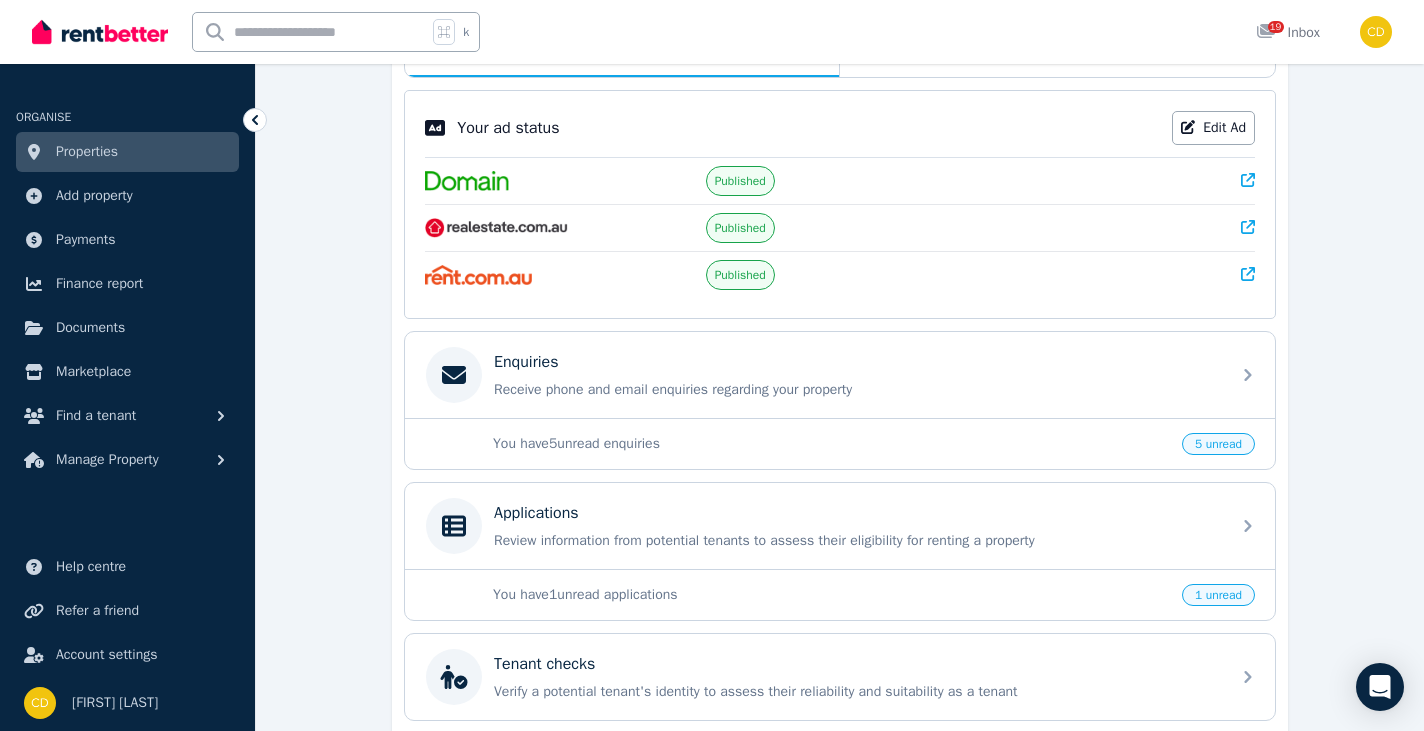 click 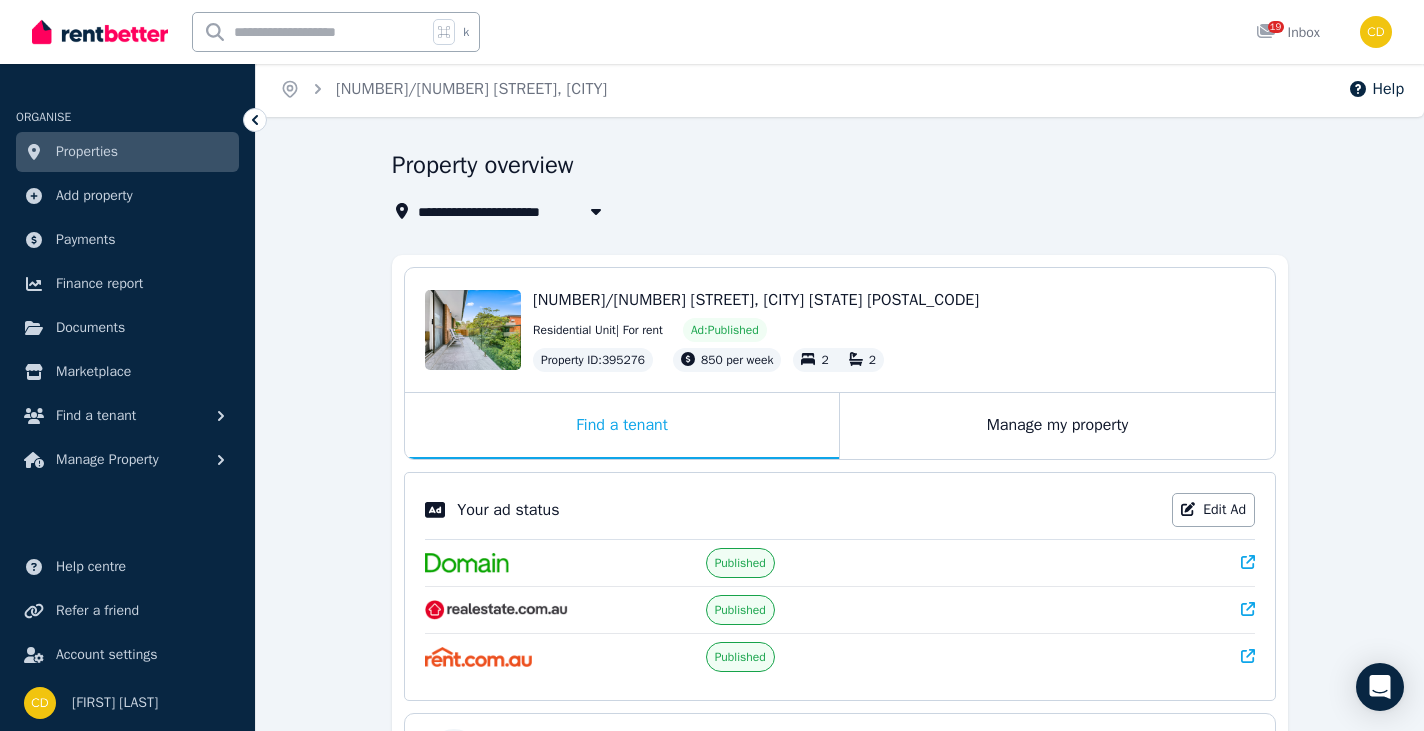 scroll, scrollTop: 0, scrollLeft: 0, axis: both 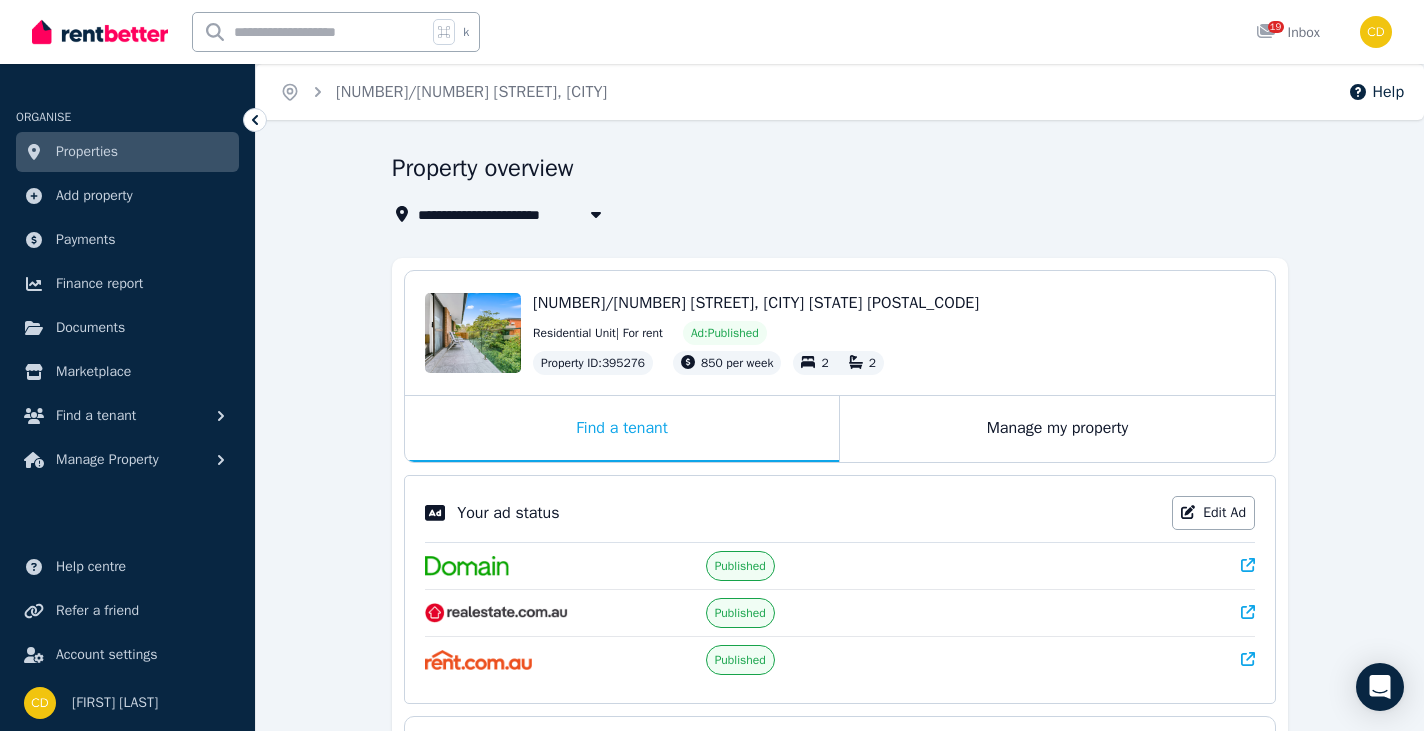 click at bounding box center (310, 32) 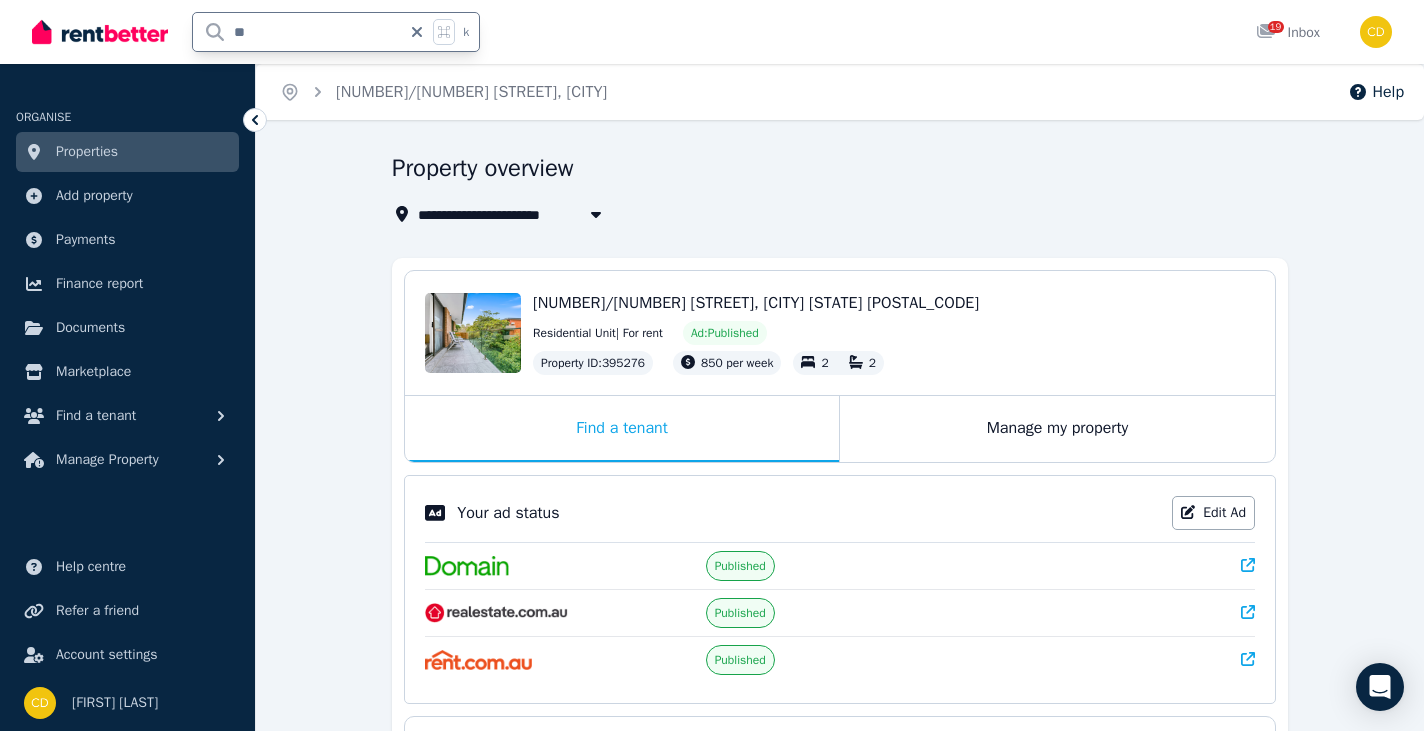 type on "*" 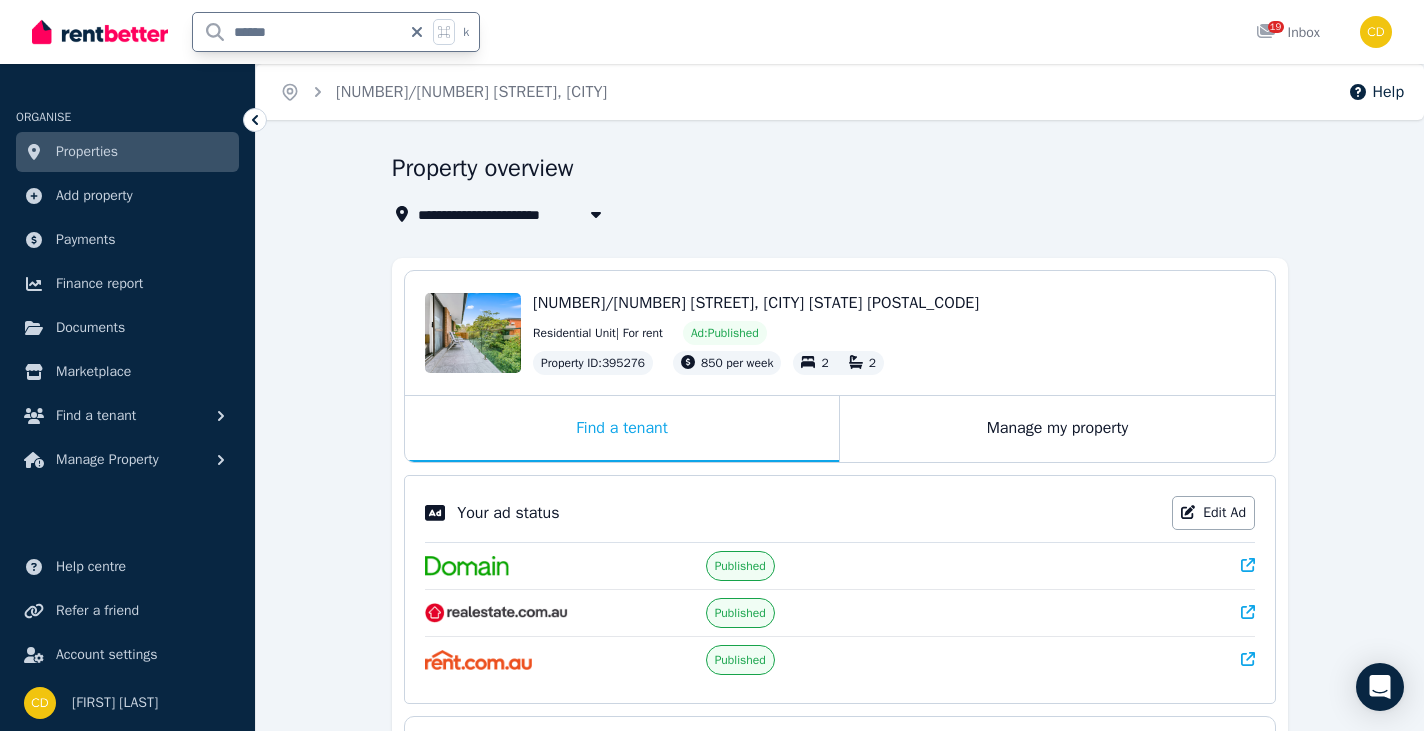 type on "*******" 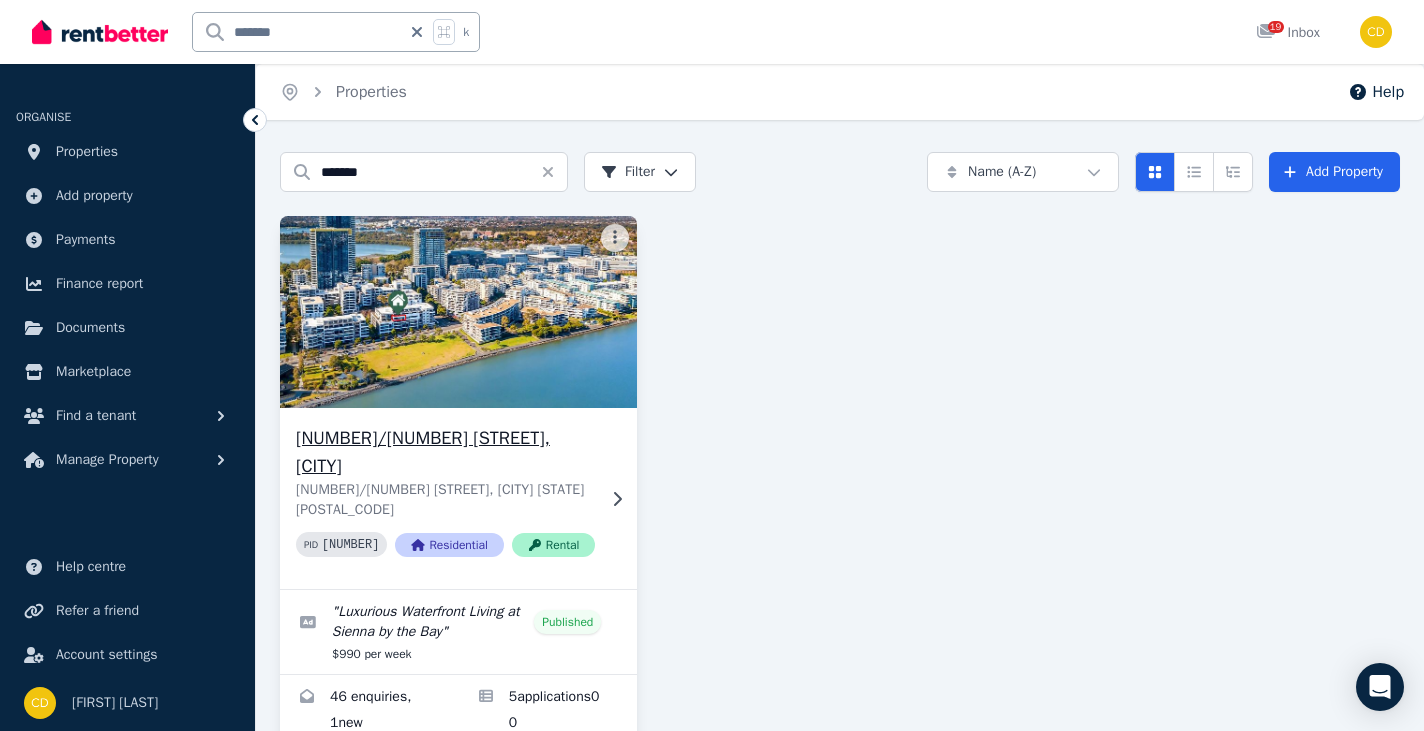 click at bounding box center [458, 312] 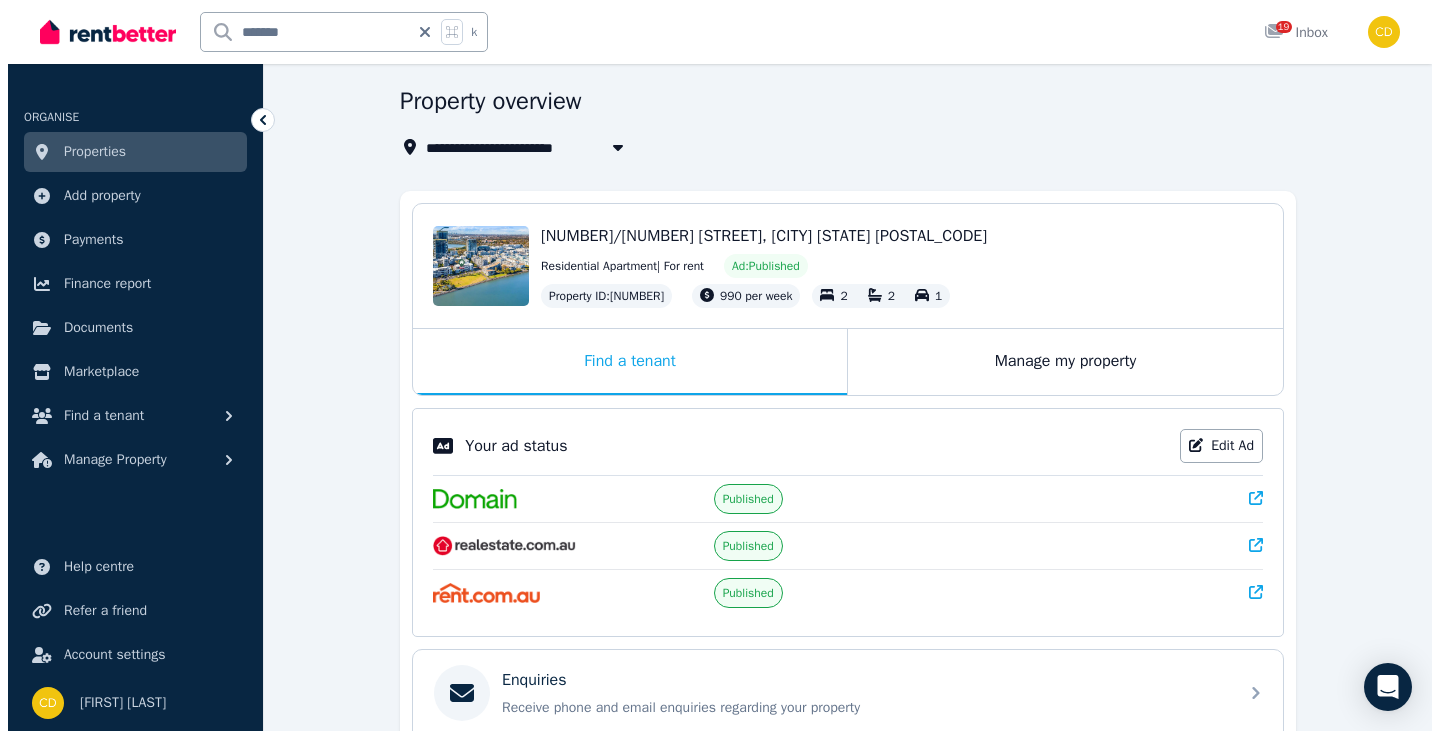 scroll, scrollTop: 0, scrollLeft: 0, axis: both 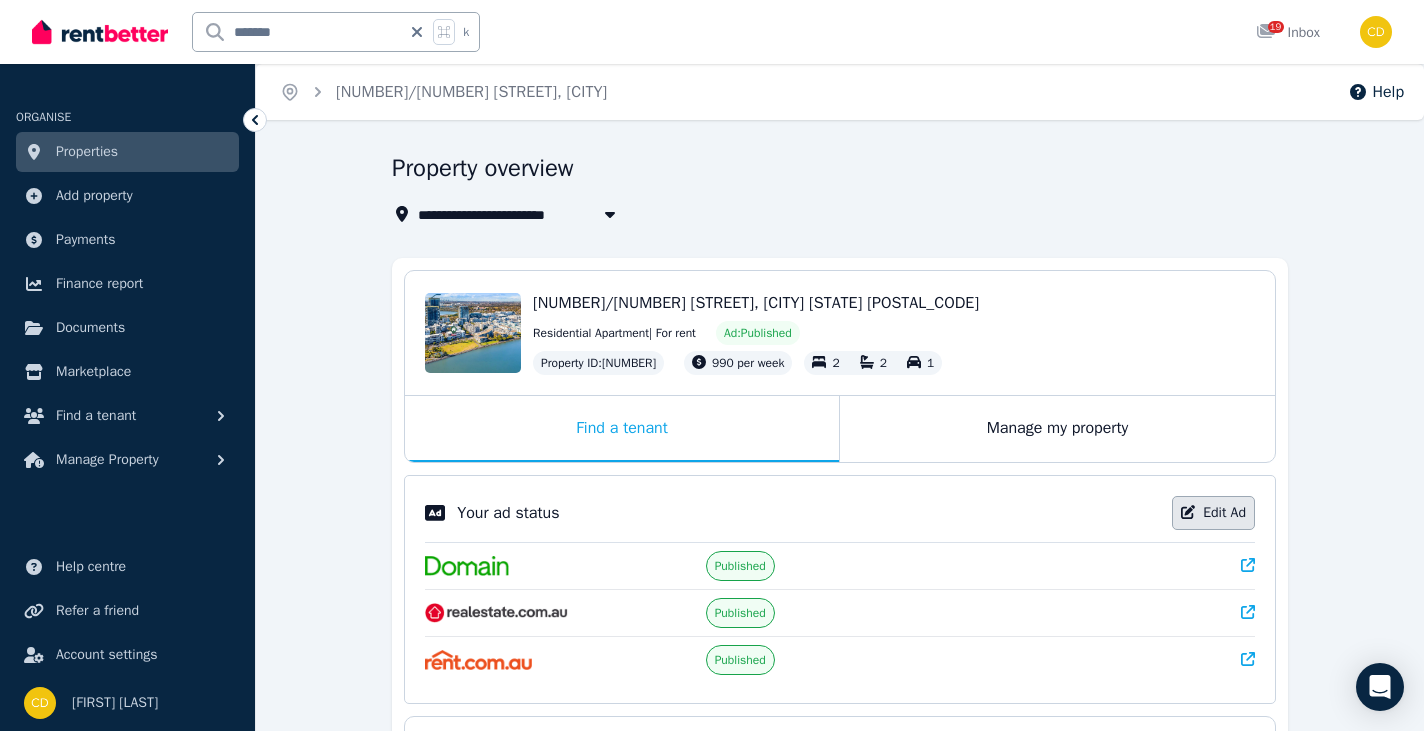 click on "Edit Ad" at bounding box center (1213, 513) 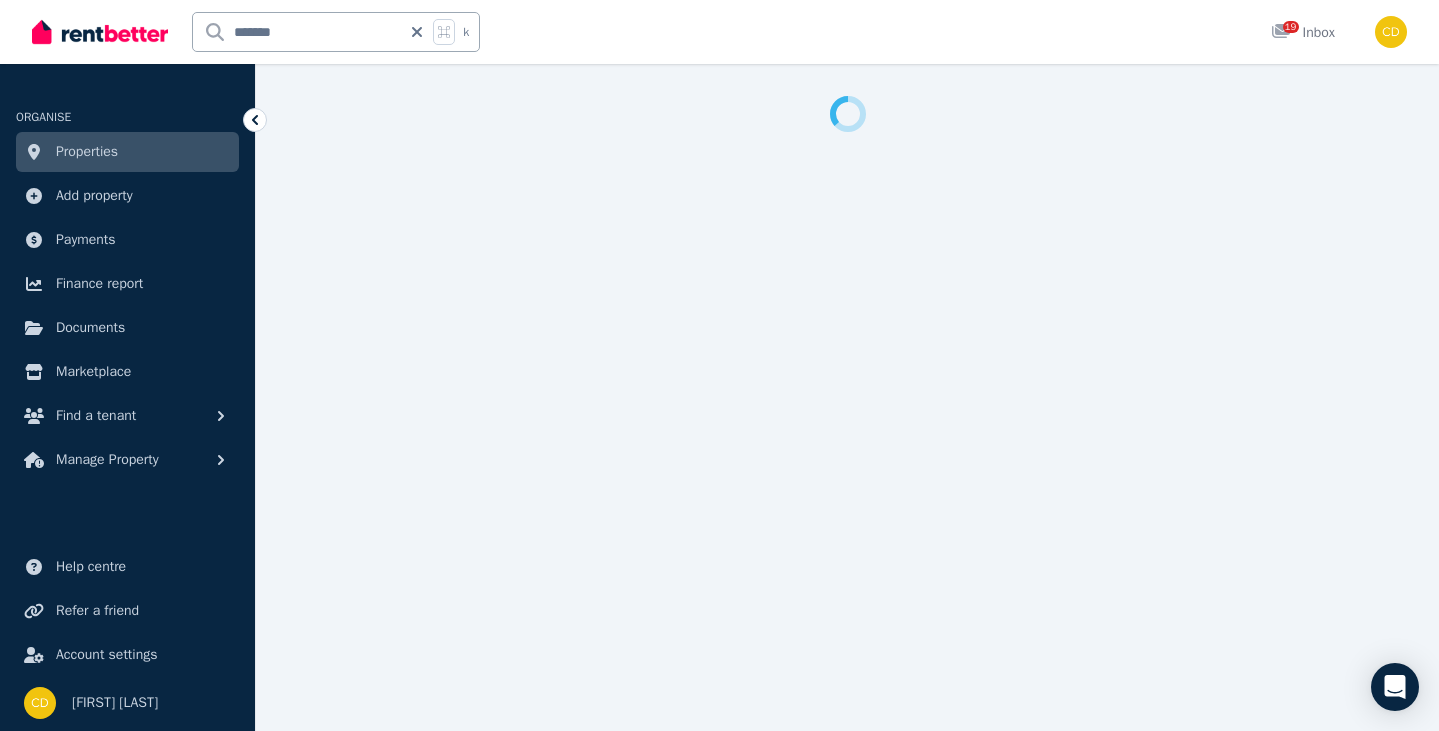 select on "**********" 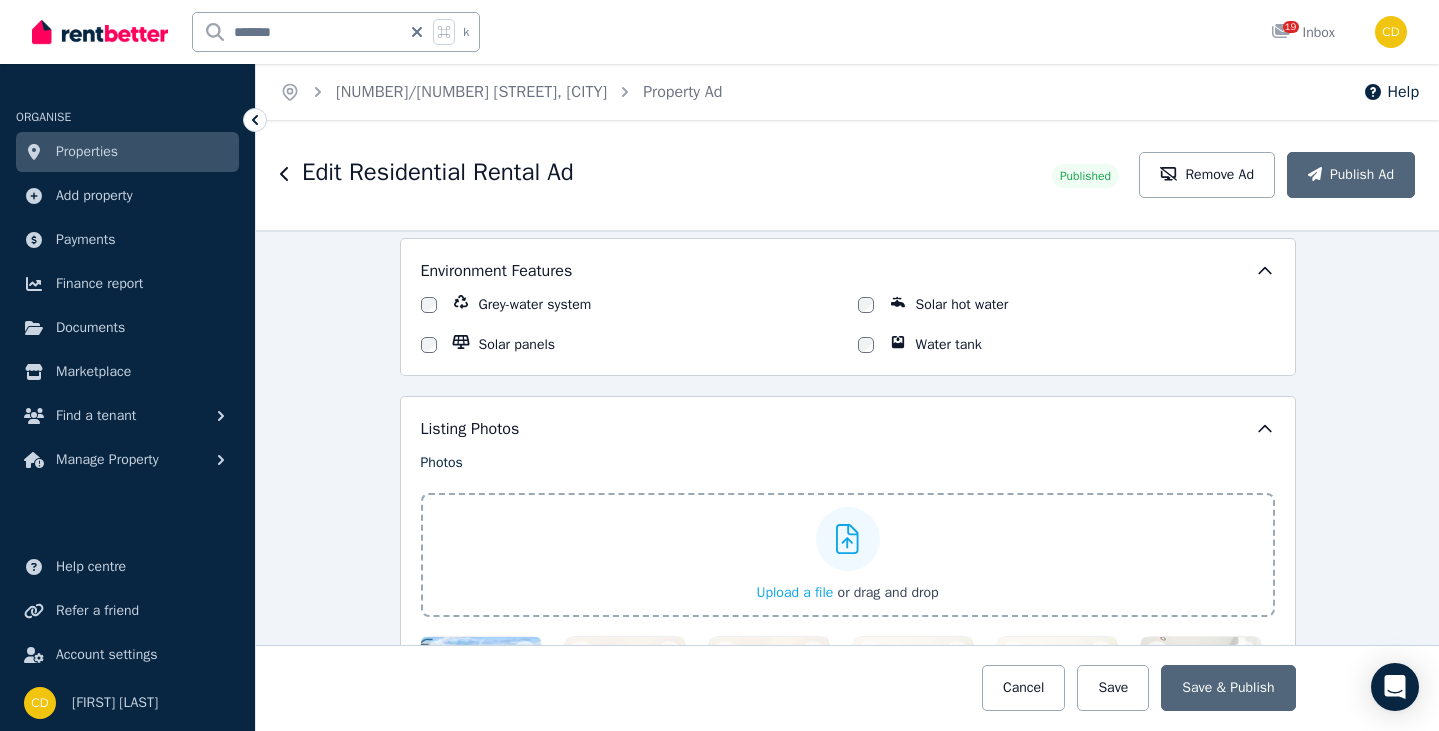 scroll, scrollTop: 3148, scrollLeft: 0, axis: vertical 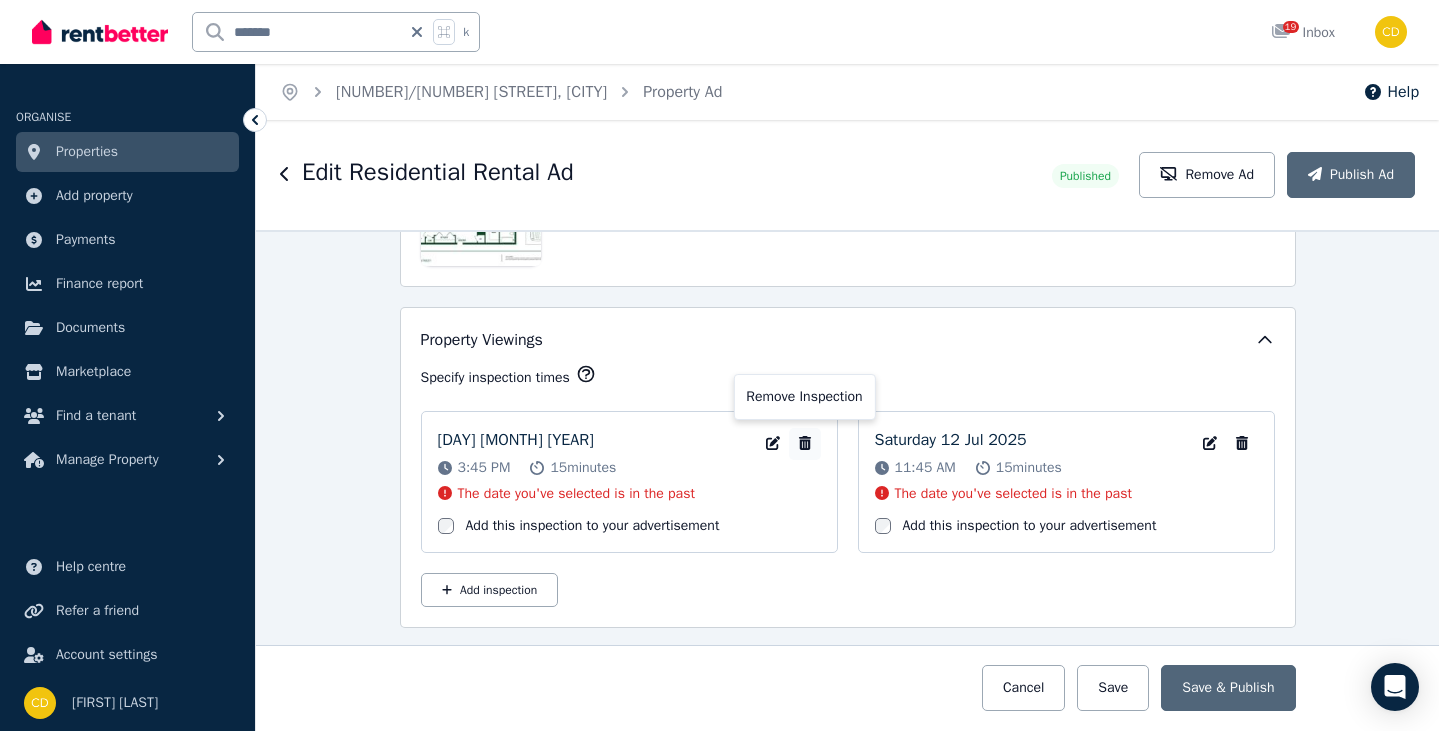 click 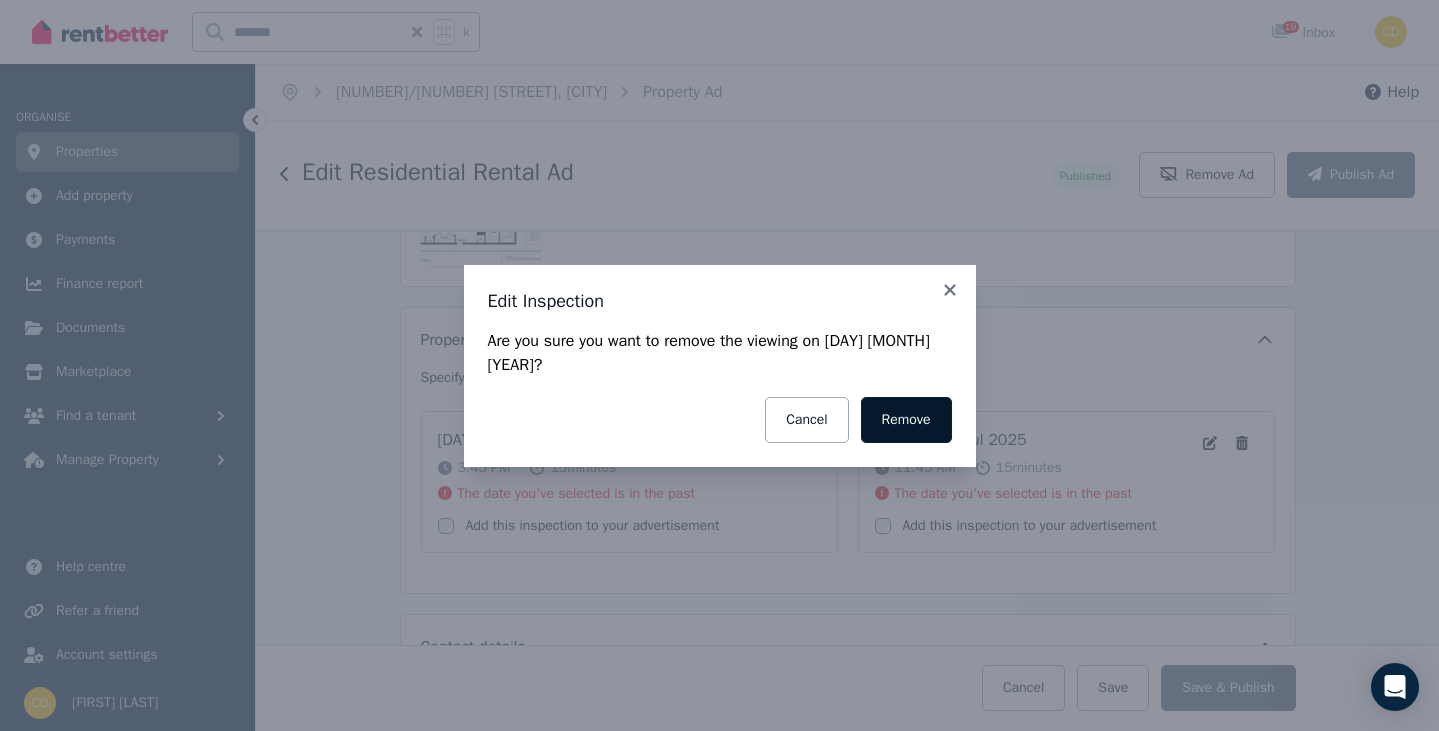 click on "Remove" at bounding box center [906, 420] 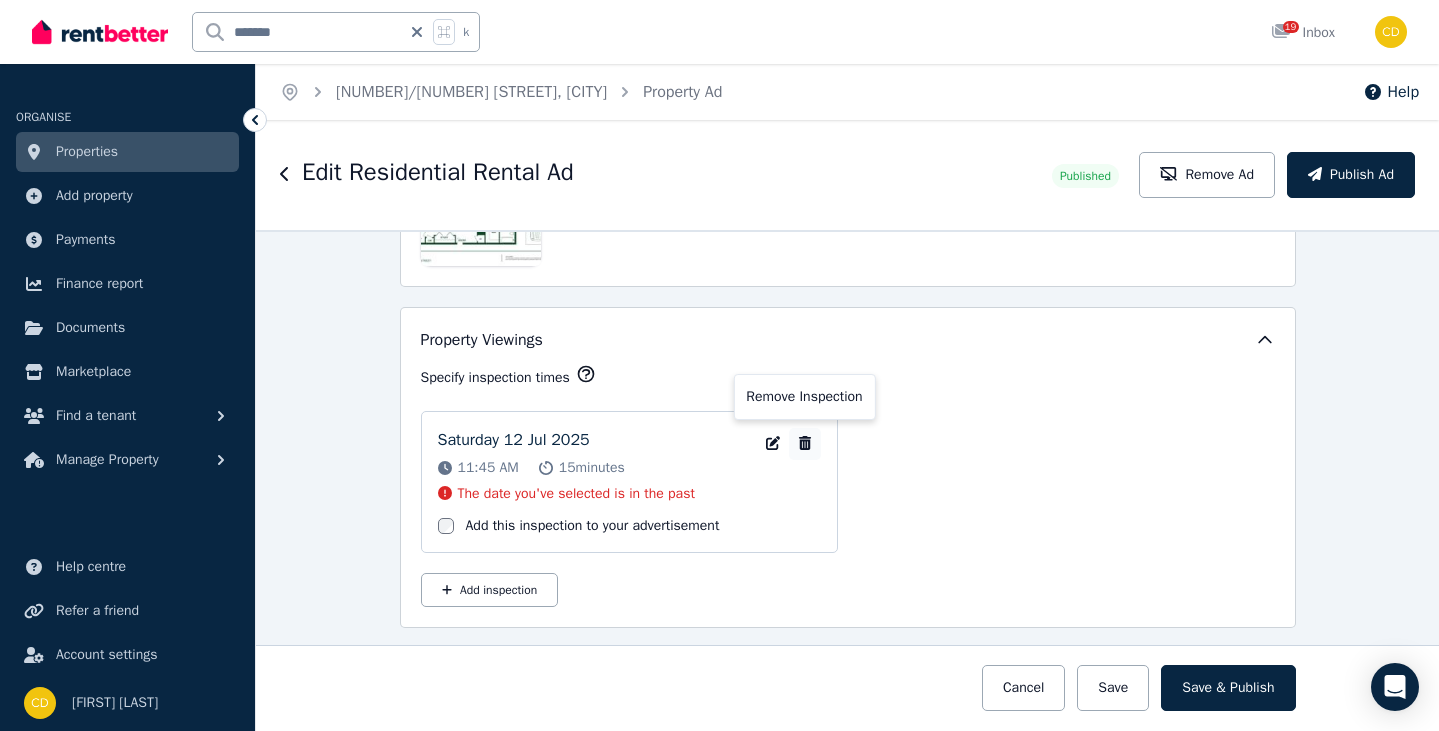 click at bounding box center (805, 444) 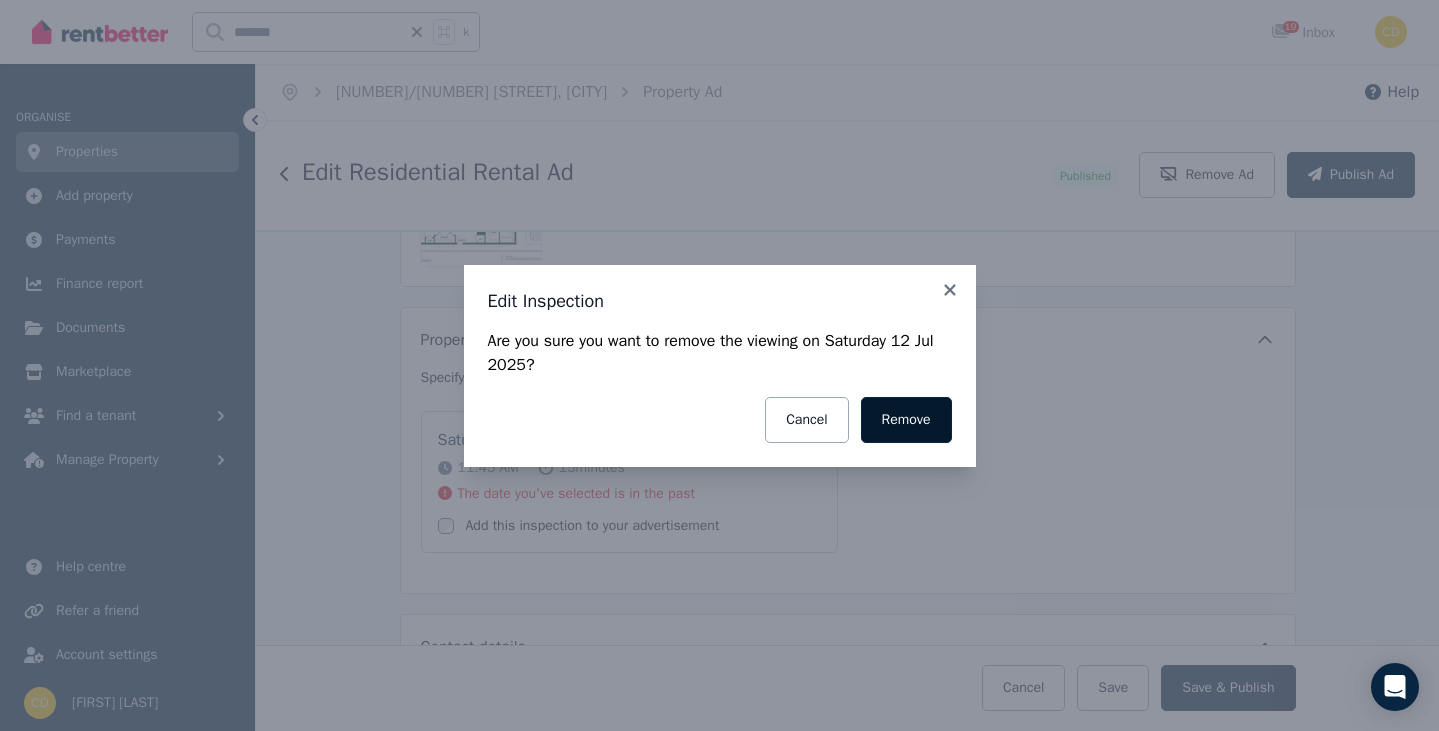 click on "Remove" at bounding box center [906, 420] 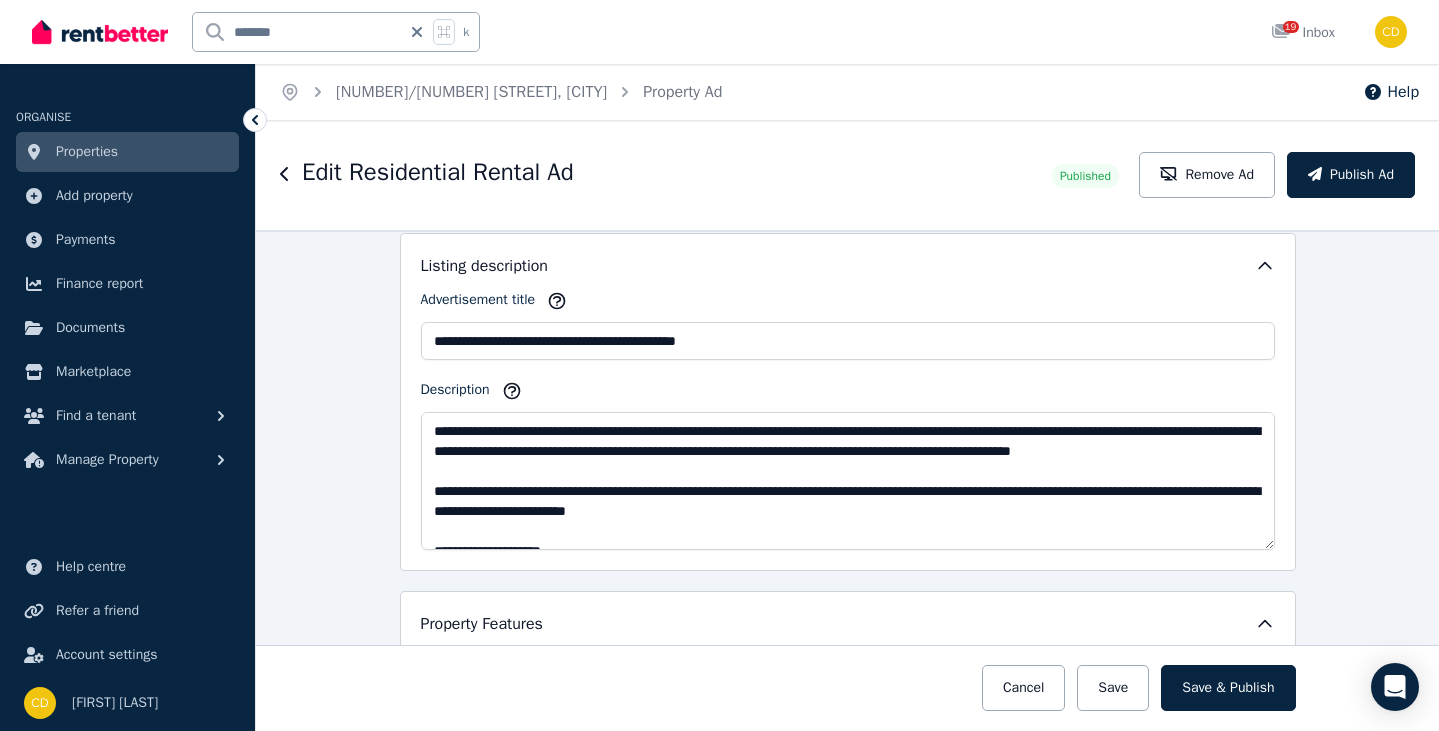 scroll, scrollTop: 1140, scrollLeft: 0, axis: vertical 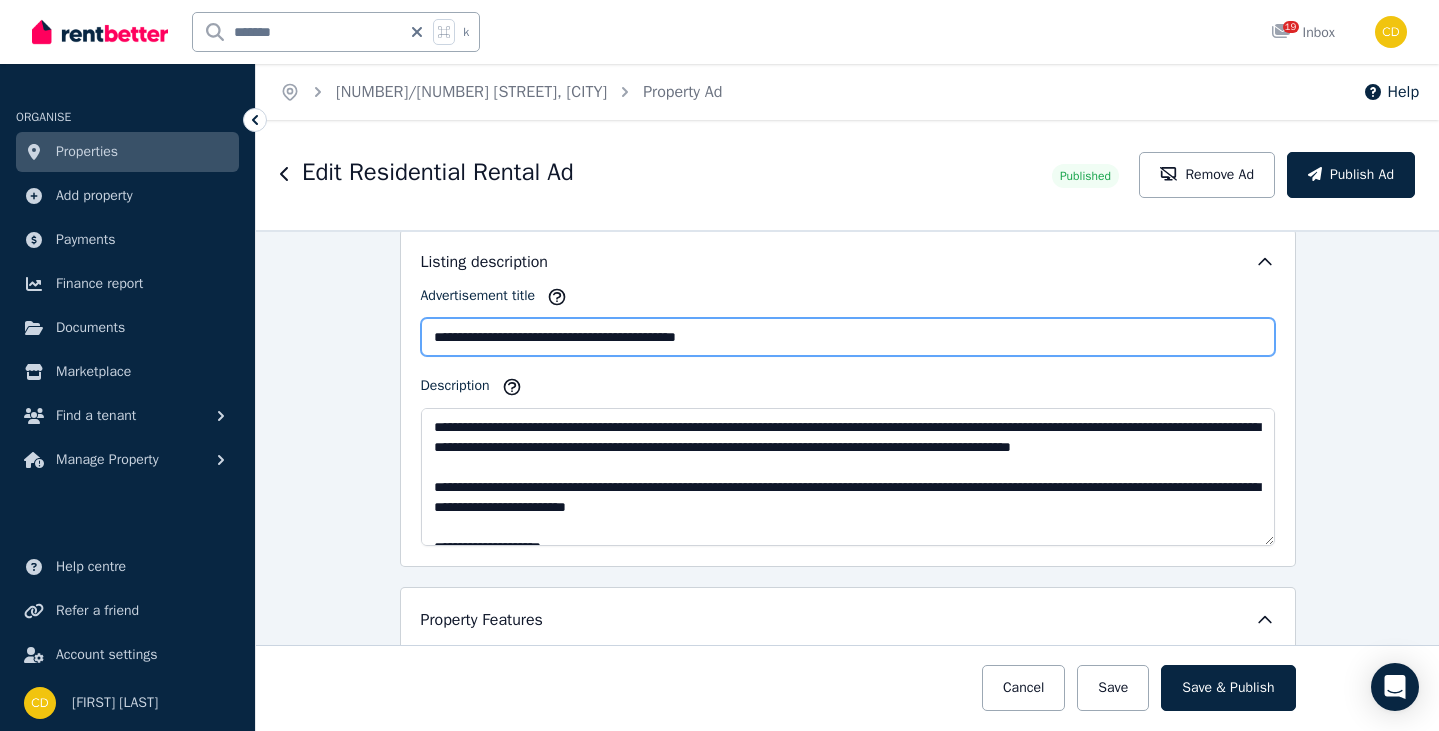 click on "**********" at bounding box center (848, 337) 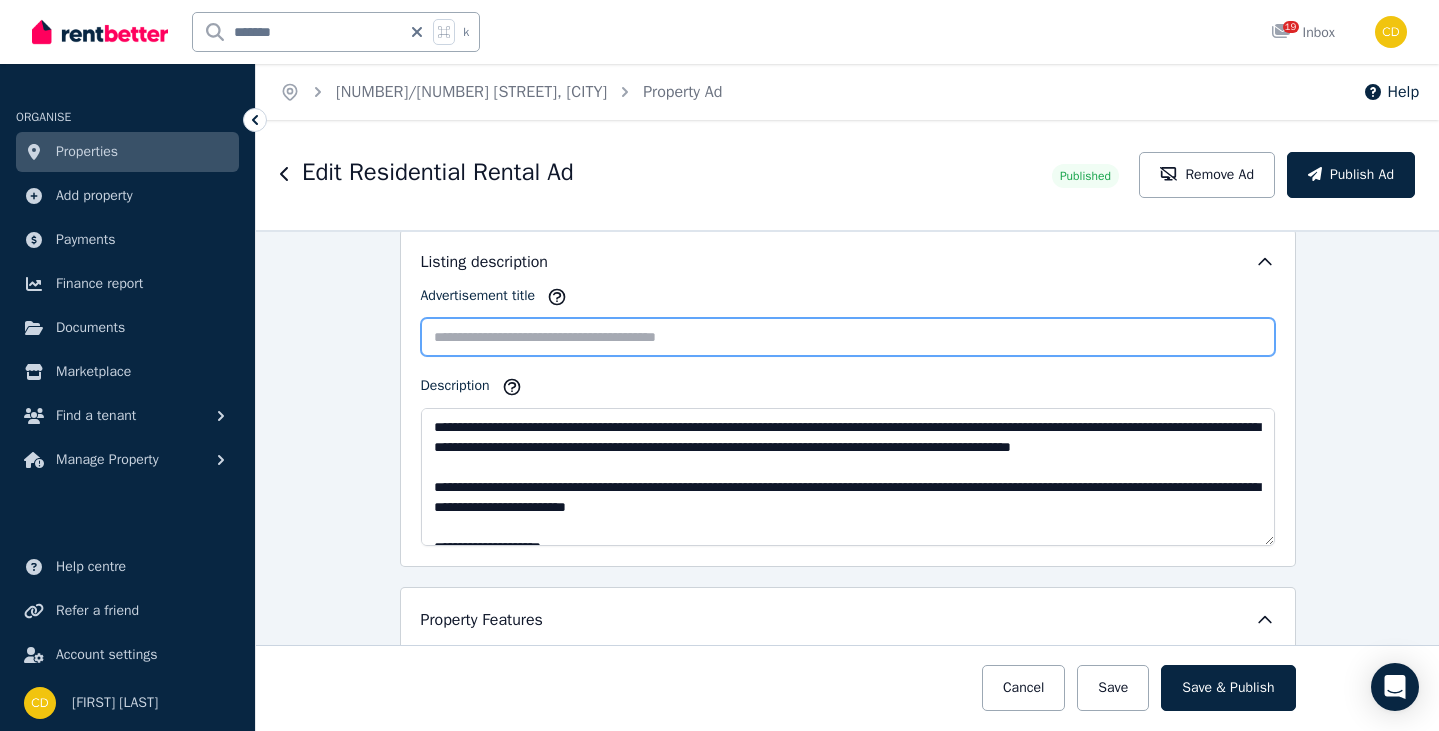 type 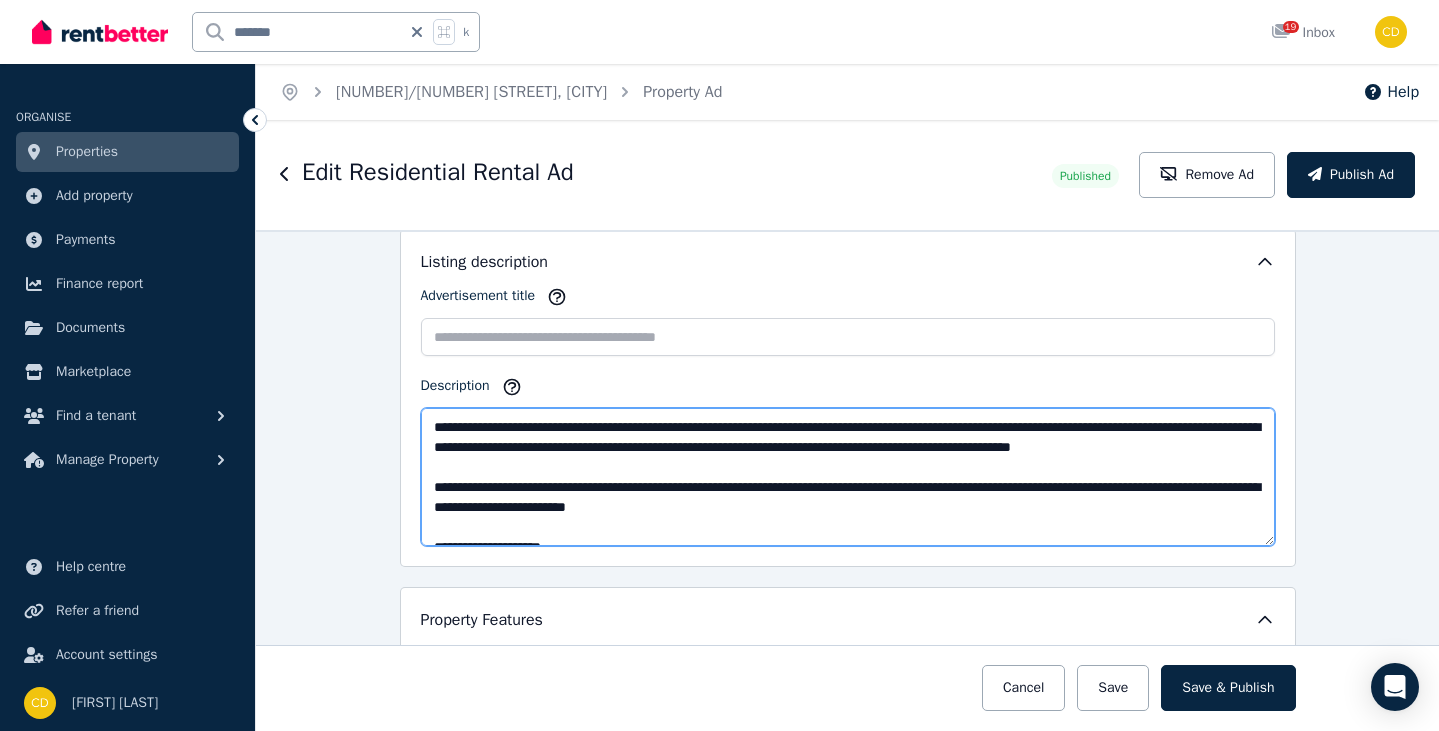 click on "Description" at bounding box center (848, 477) 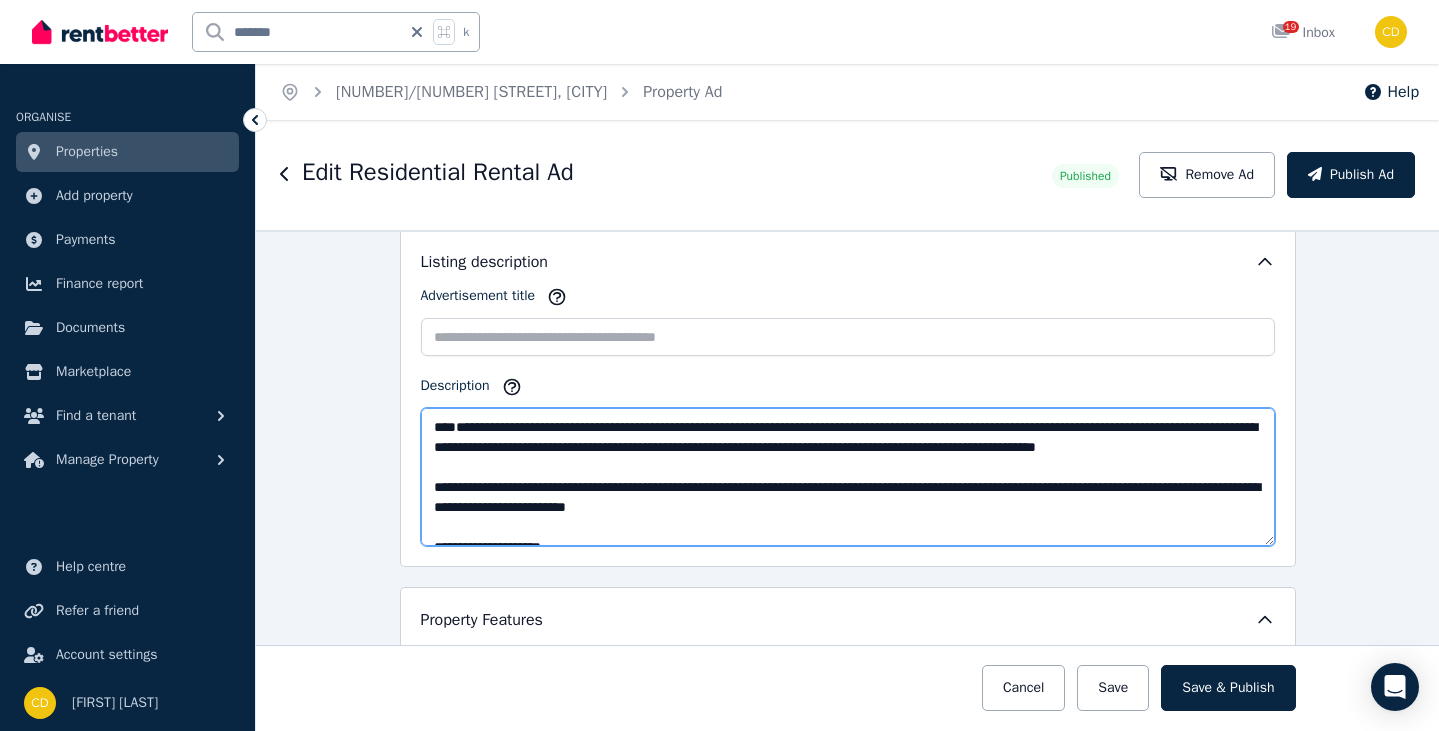 paste on "**********" 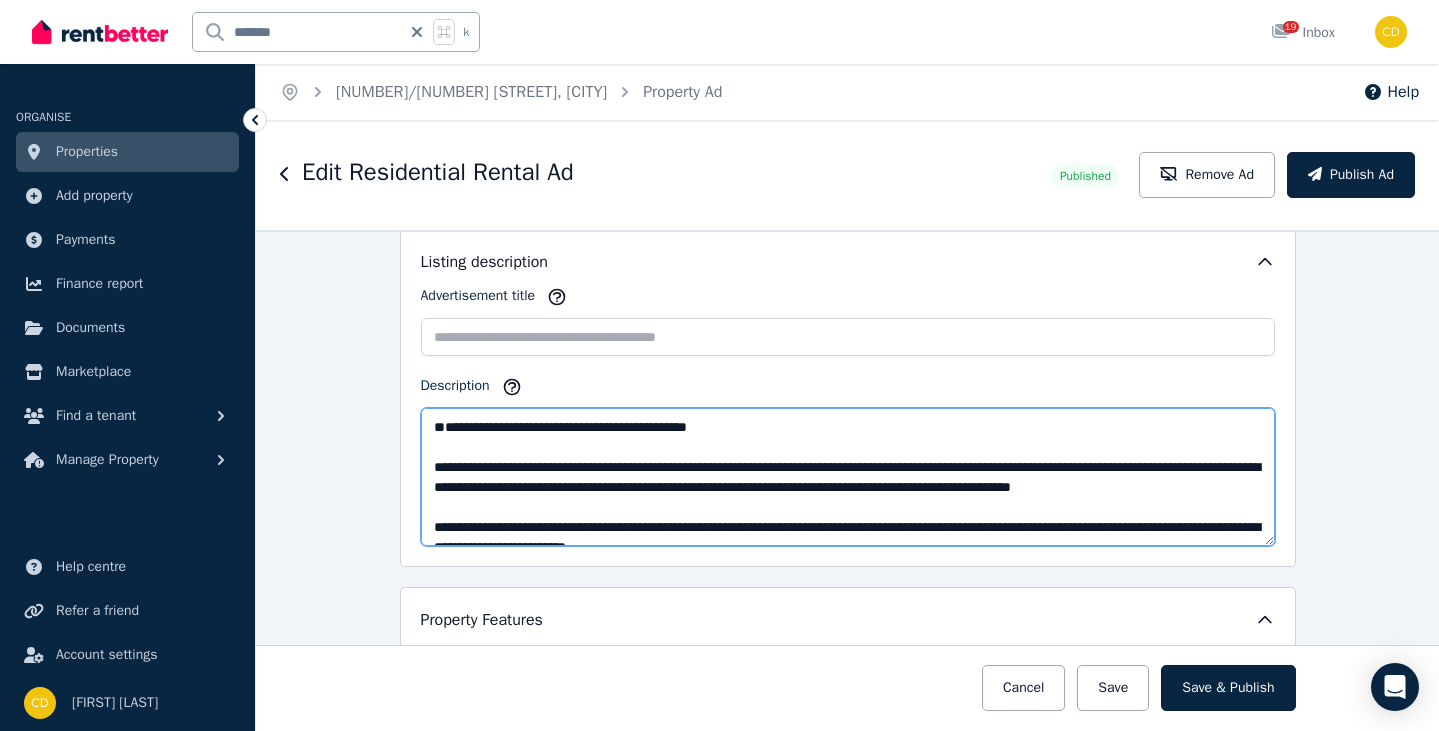 click on "Description" at bounding box center [848, 477] 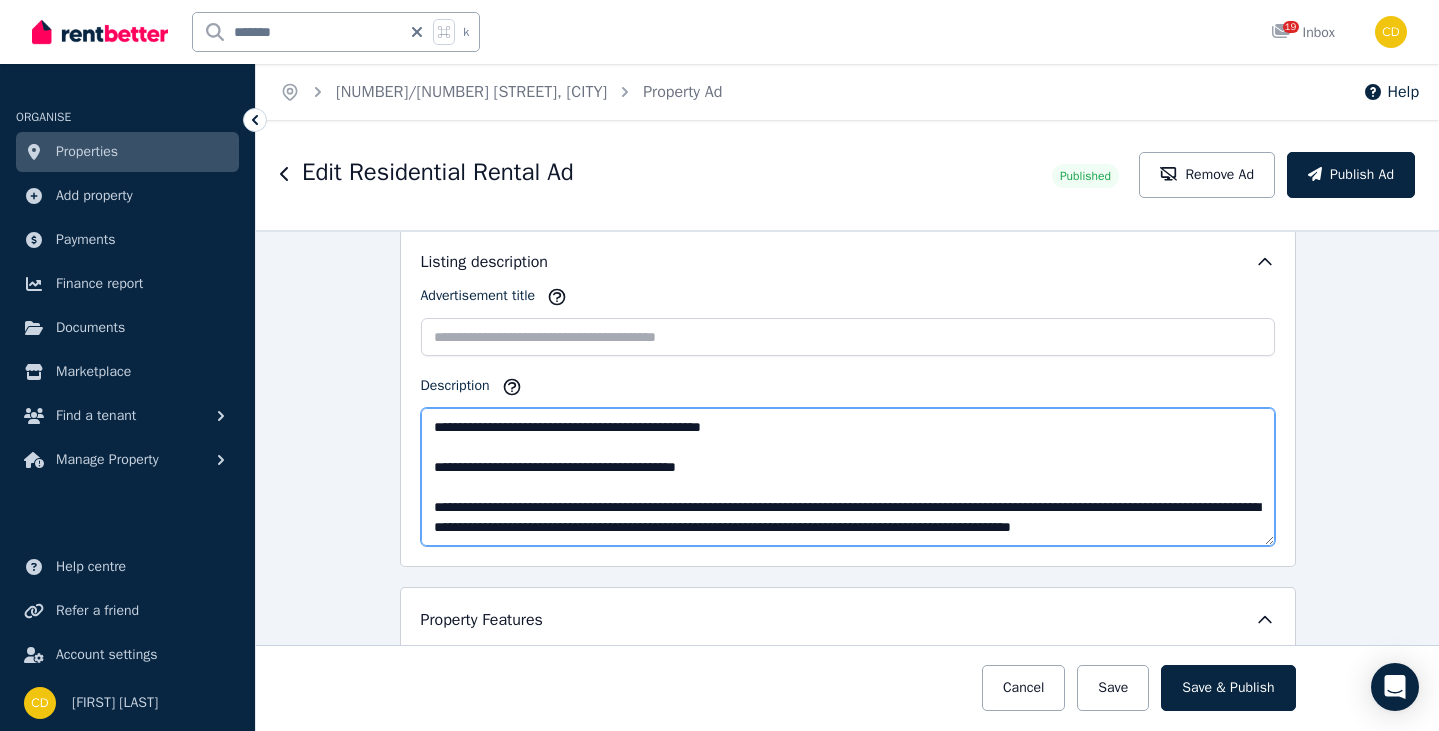 drag, startPoint x: 424, startPoint y: 419, endPoint x: 454, endPoint y: 422, distance: 30.149628 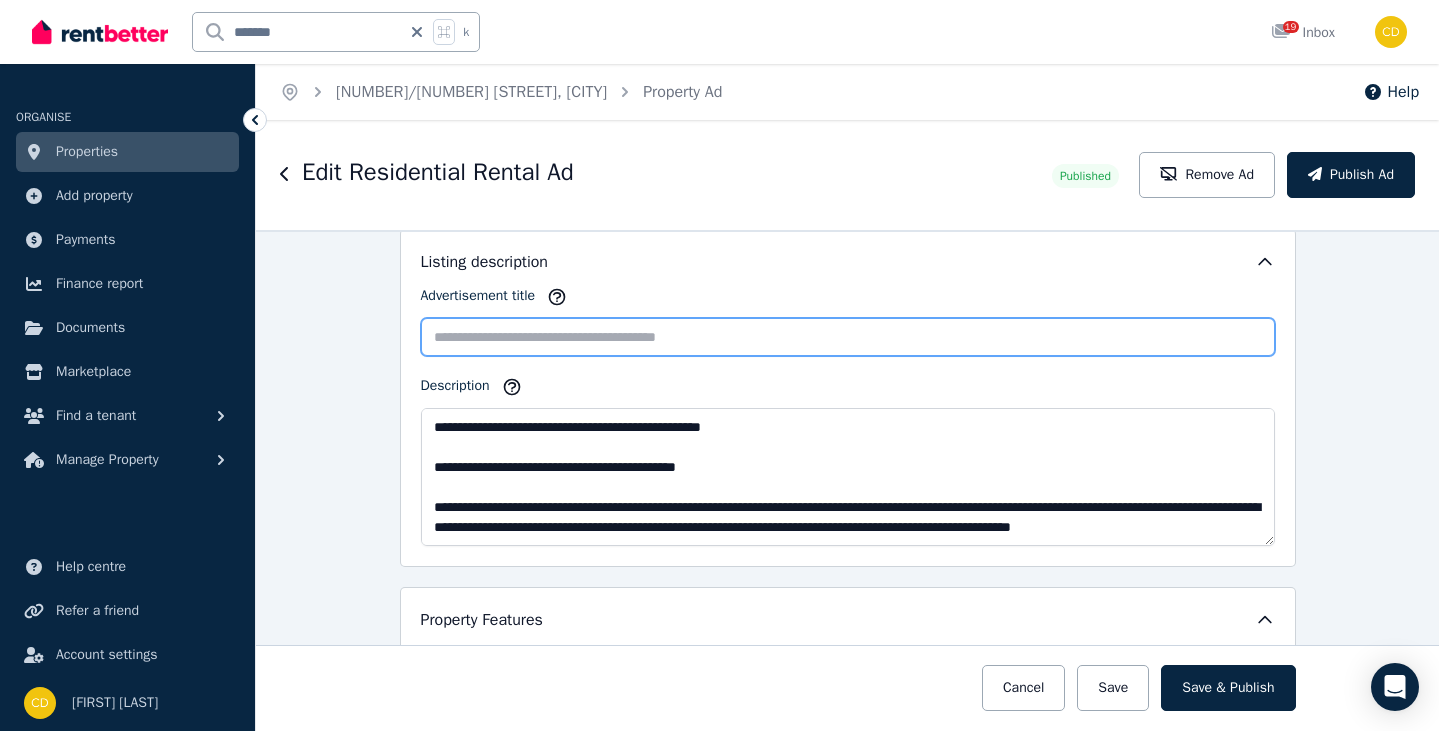 click on "Advertisement title" at bounding box center (848, 337) 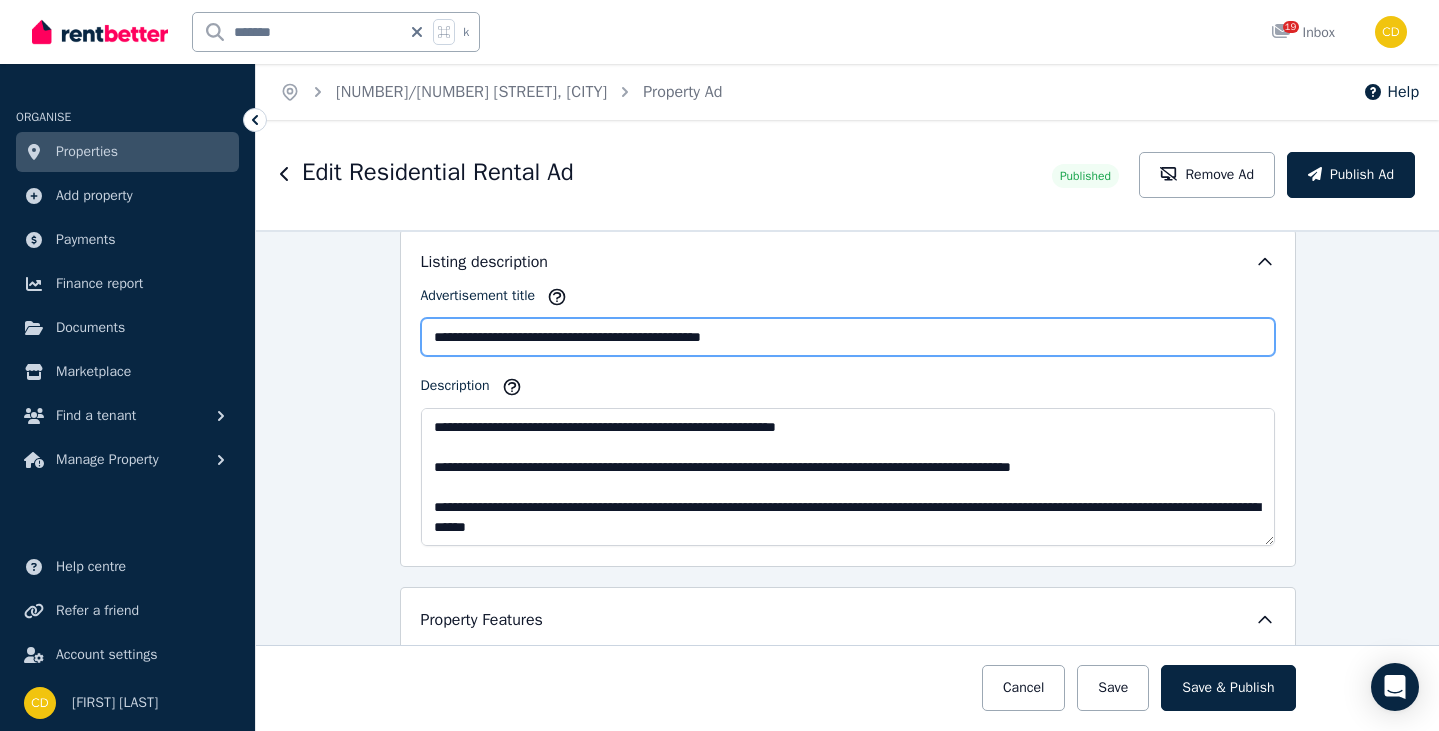 scroll, scrollTop: 460, scrollLeft: 0, axis: vertical 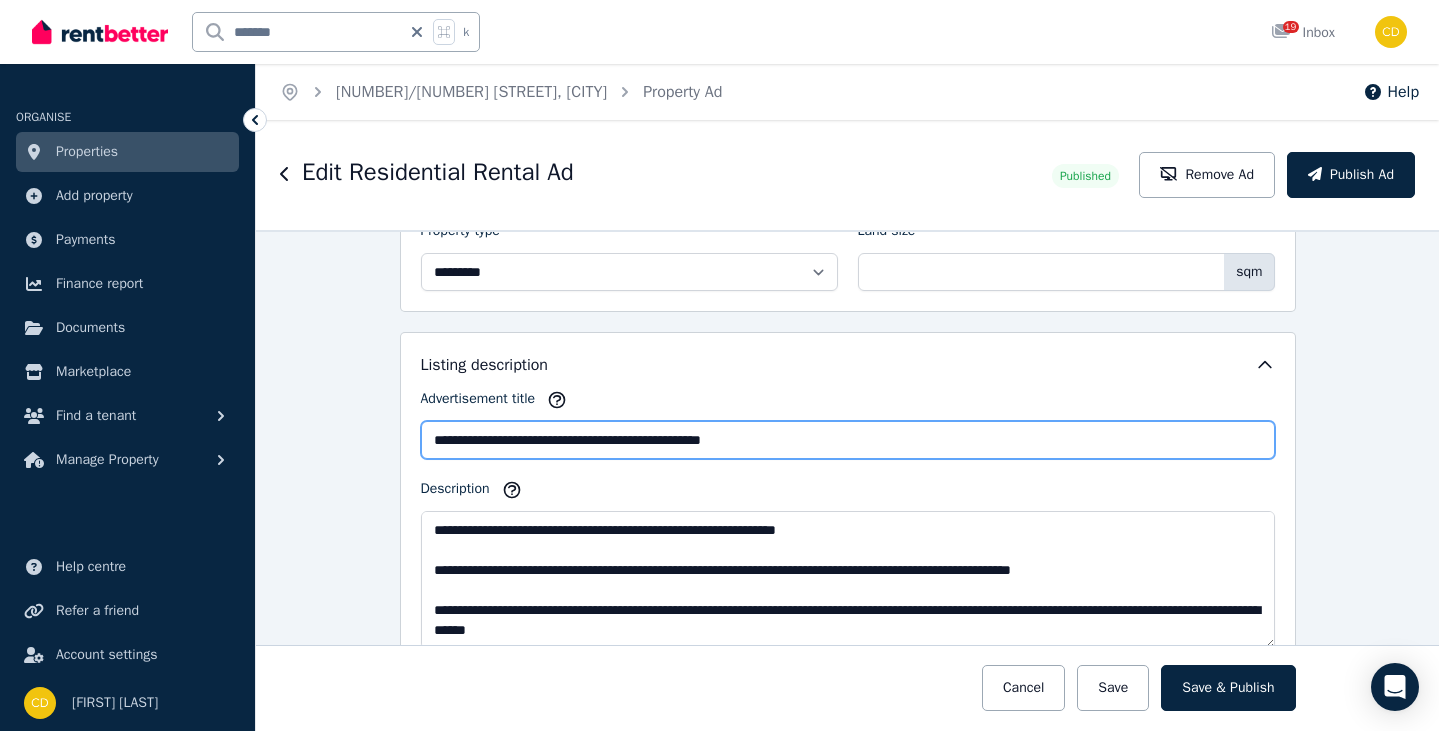 click 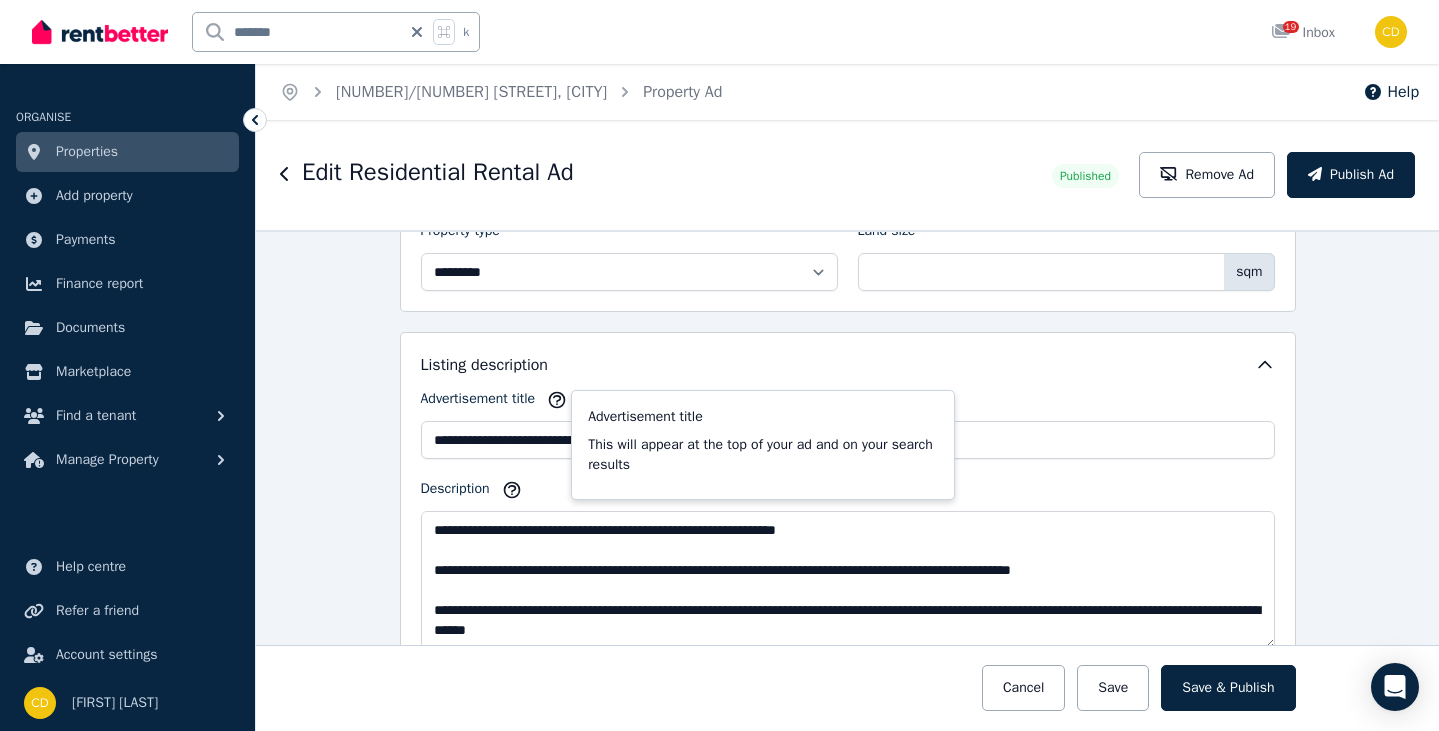 click on "Advertisement title Advertisement title This will appear at the top of your ad and on your search results" at bounding box center [848, 403] 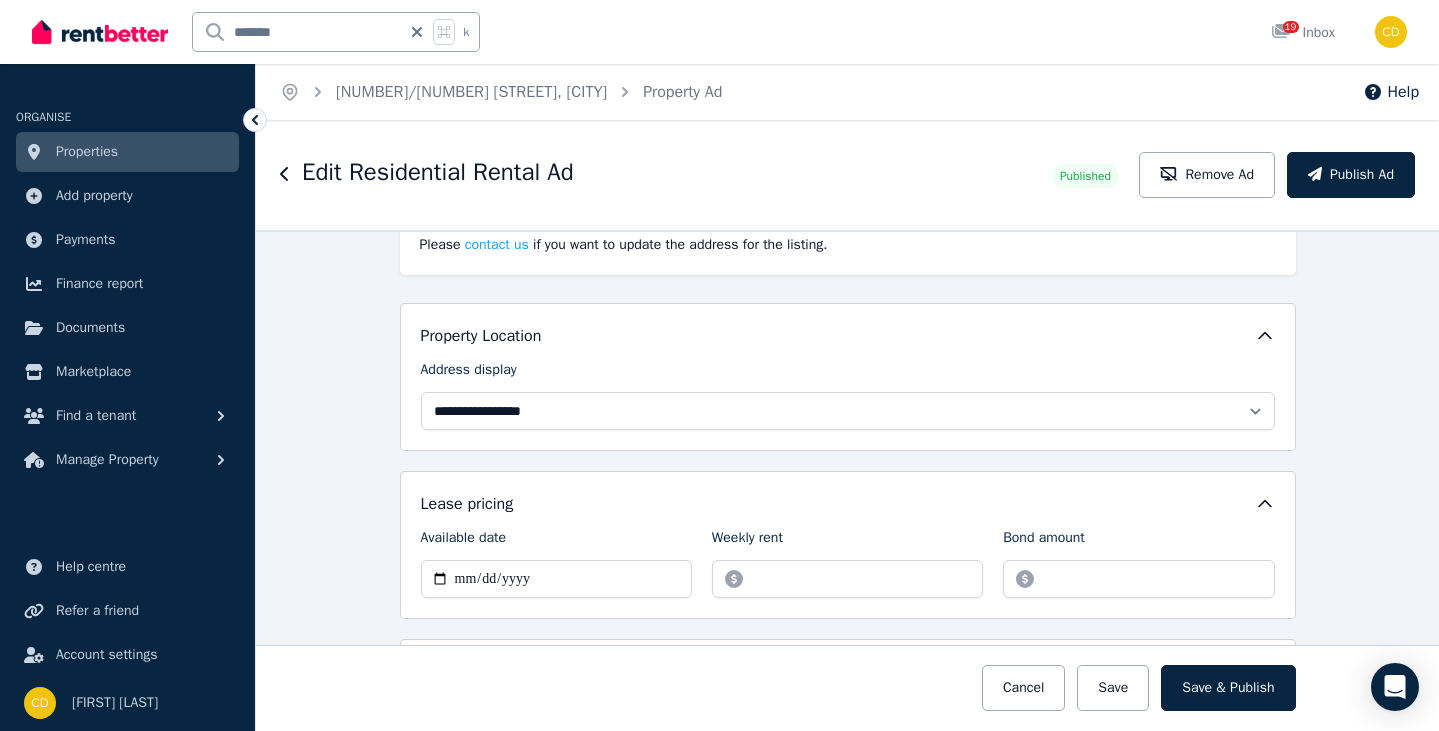 scroll, scrollTop: 378, scrollLeft: 0, axis: vertical 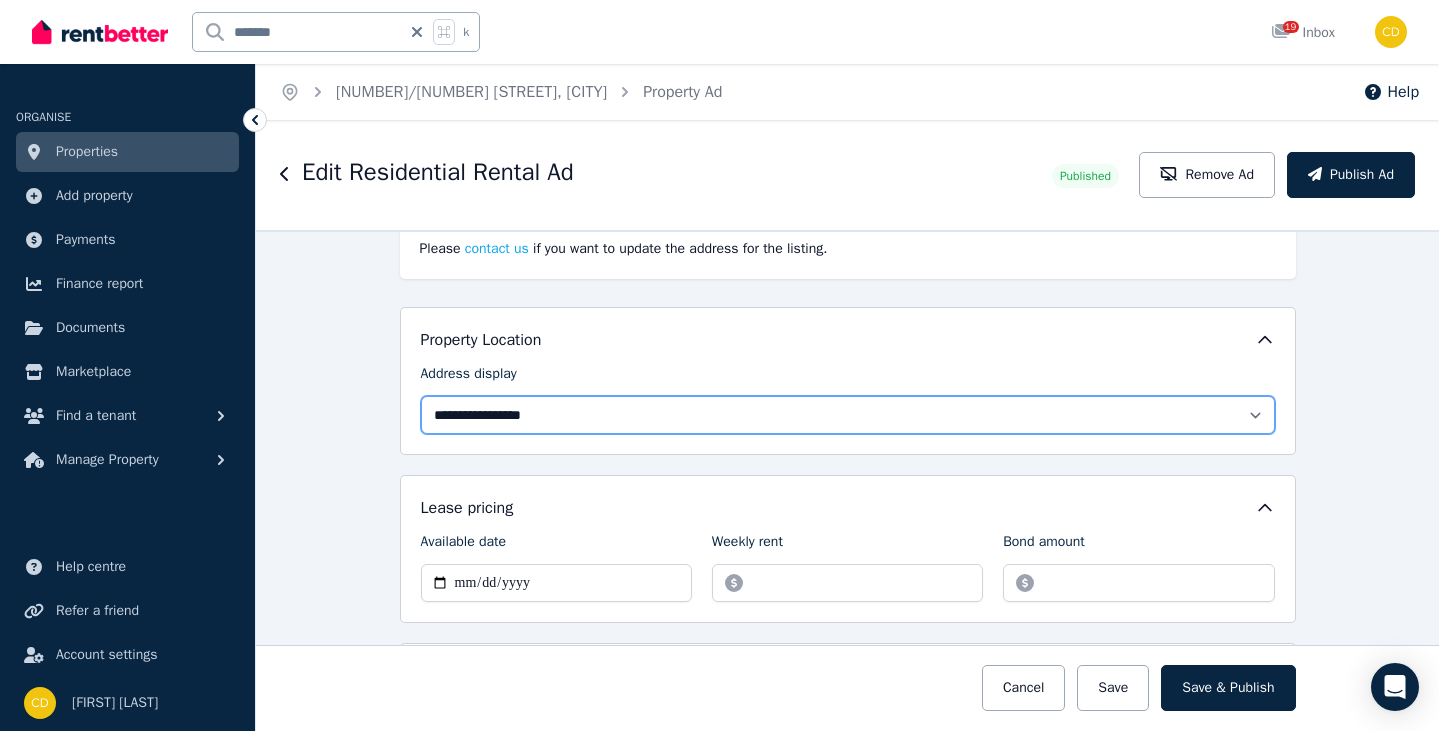 click on "**********" at bounding box center (848, 415) 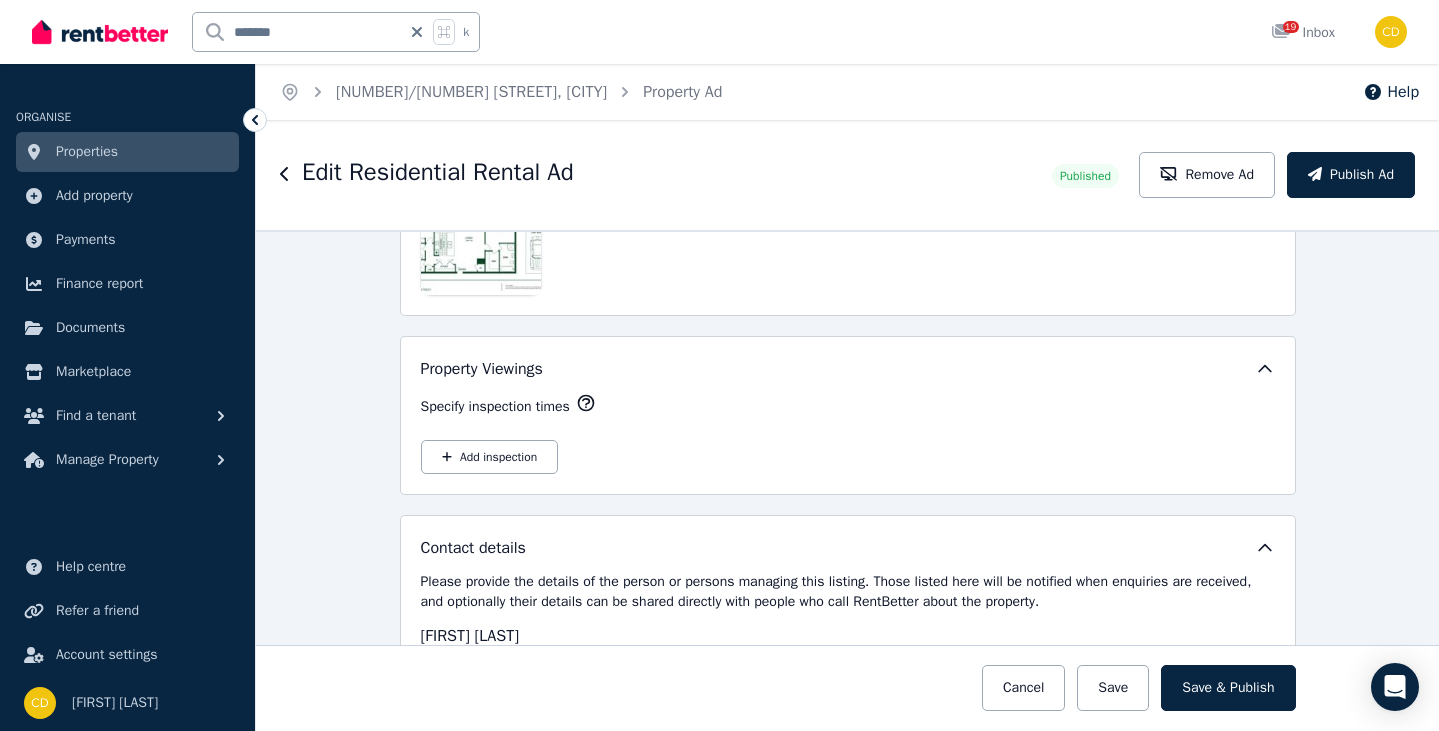 scroll, scrollTop: 3384, scrollLeft: 0, axis: vertical 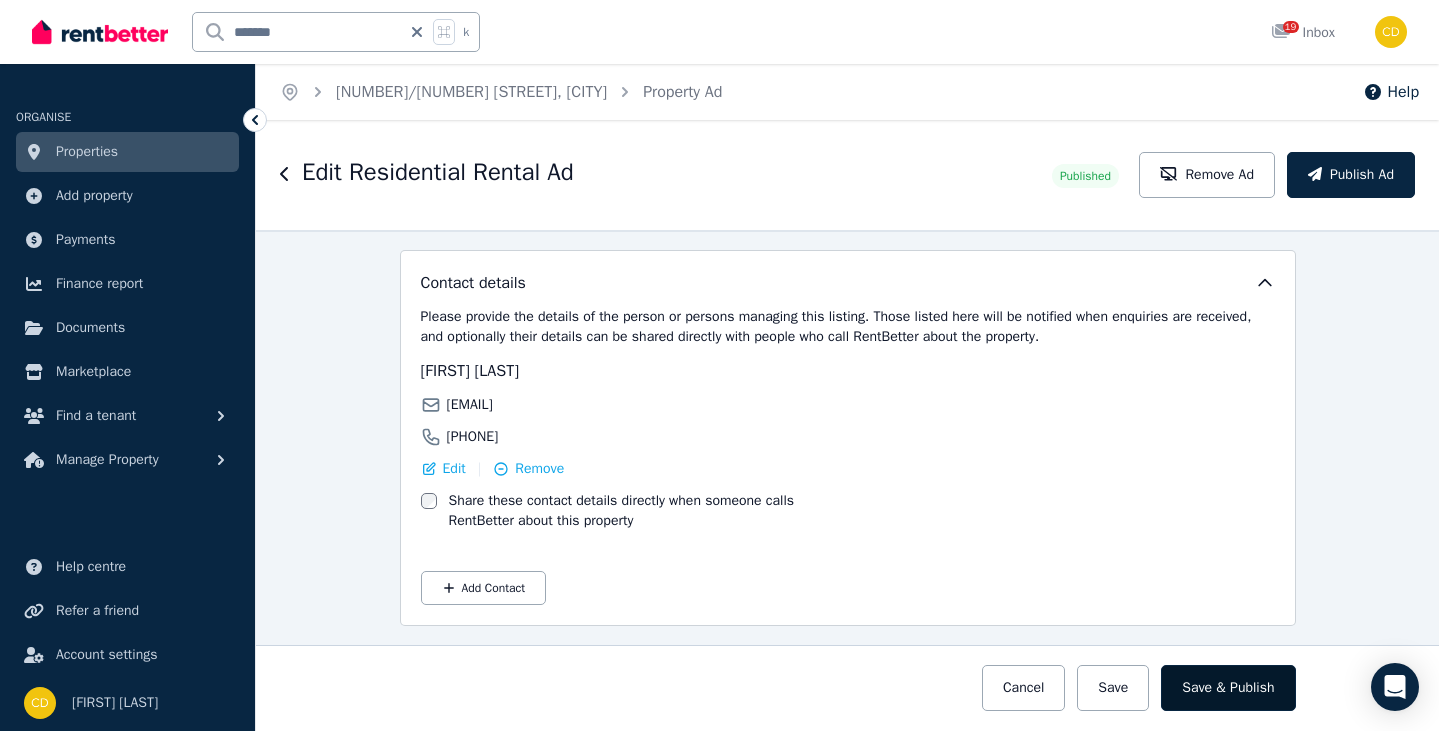 click on "Save & Publish" at bounding box center [1228, 688] 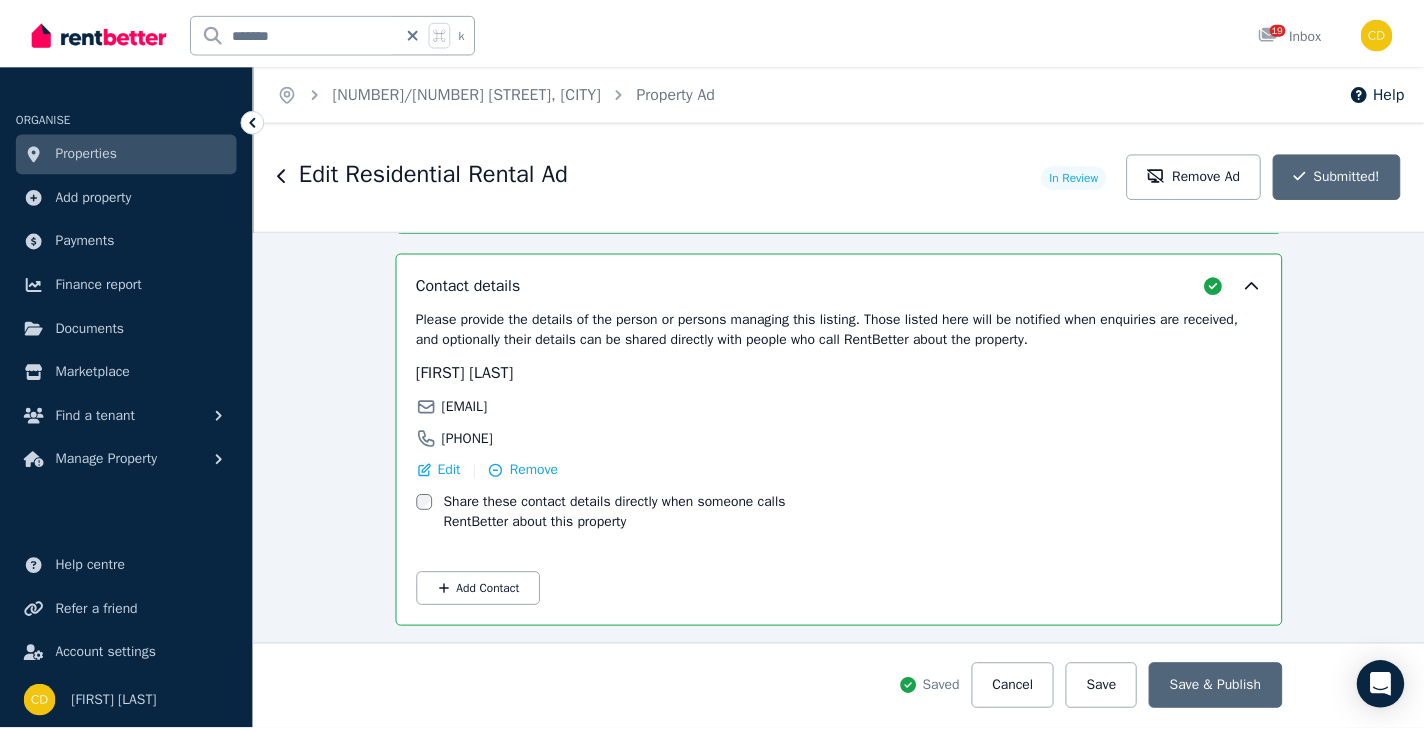 scroll, scrollTop: 3384, scrollLeft: 0, axis: vertical 